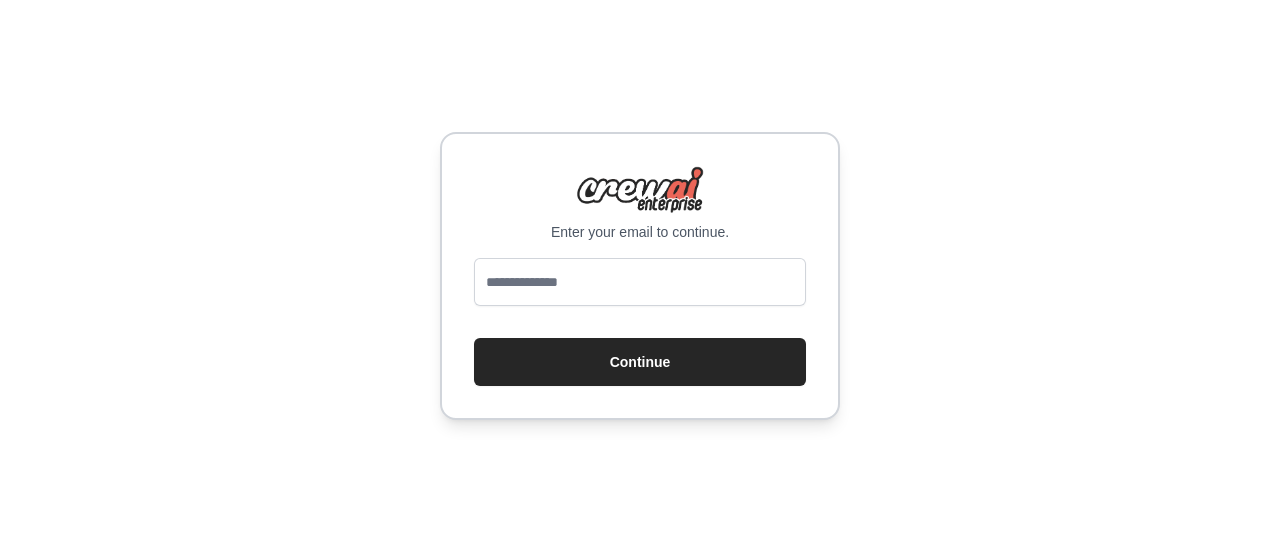scroll, scrollTop: 0, scrollLeft: 0, axis: both 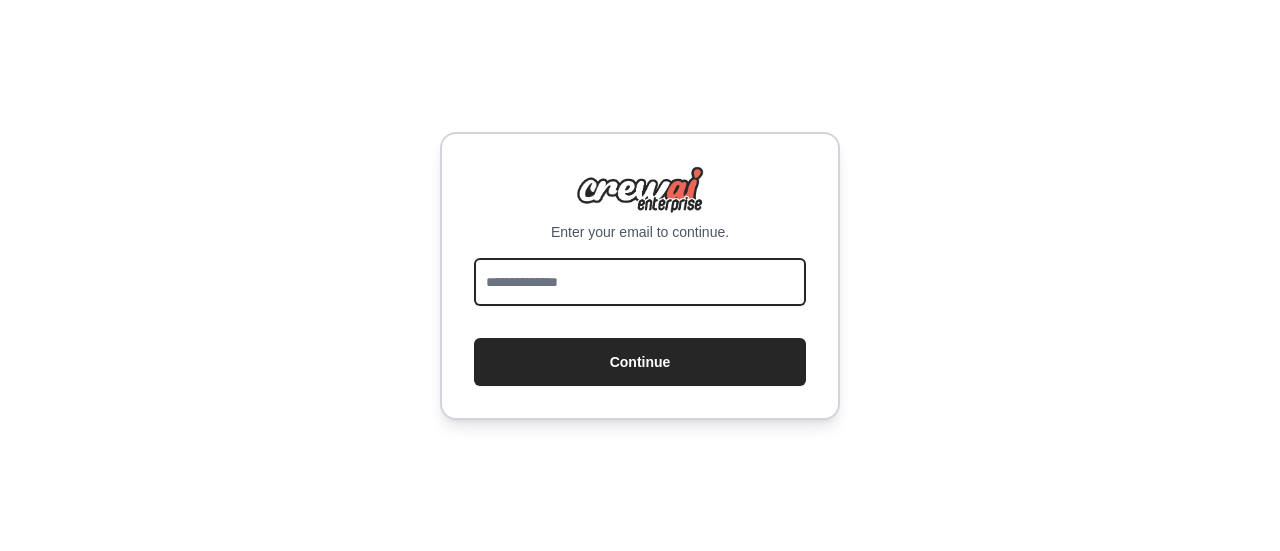 click at bounding box center [640, 282] 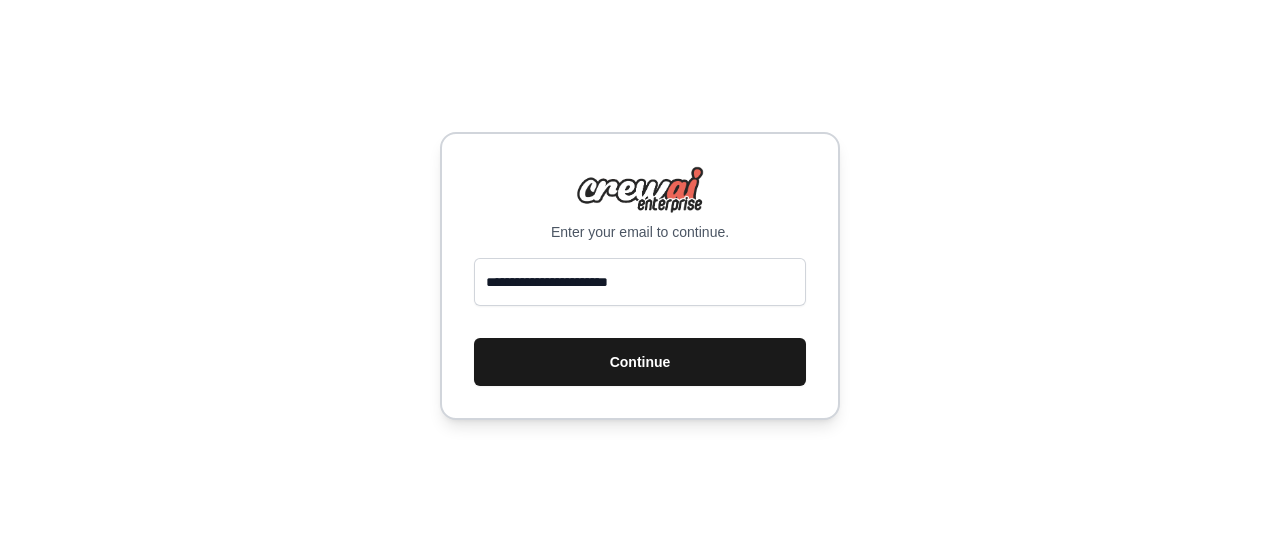 click on "Continue" at bounding box center [640, 362] 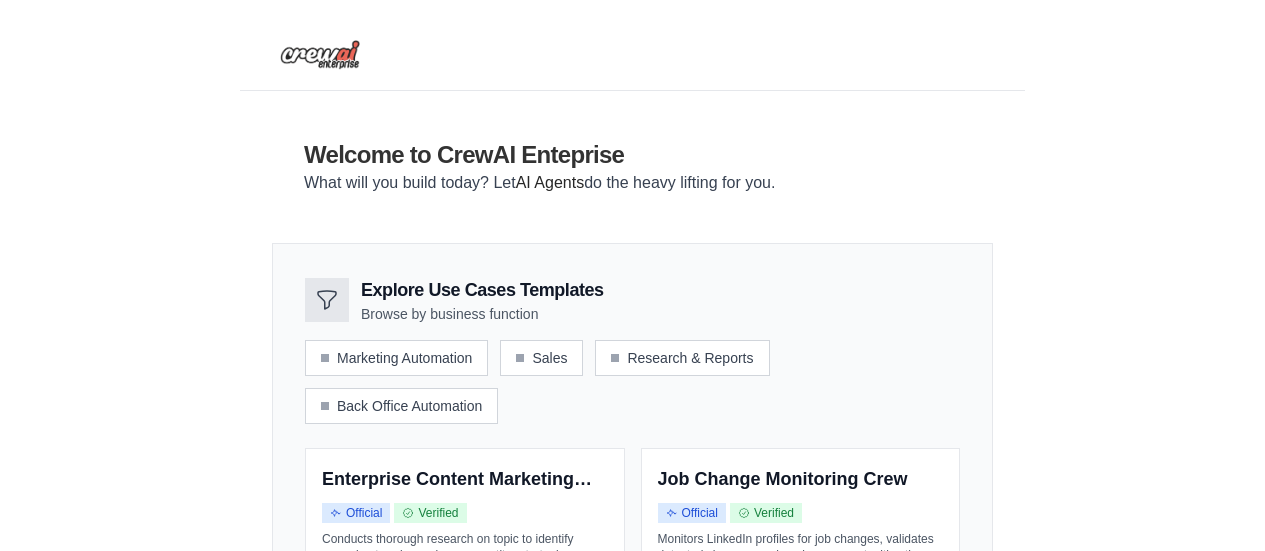 scroll, scrollTop: 0, scrollLeft: 0, axis: both 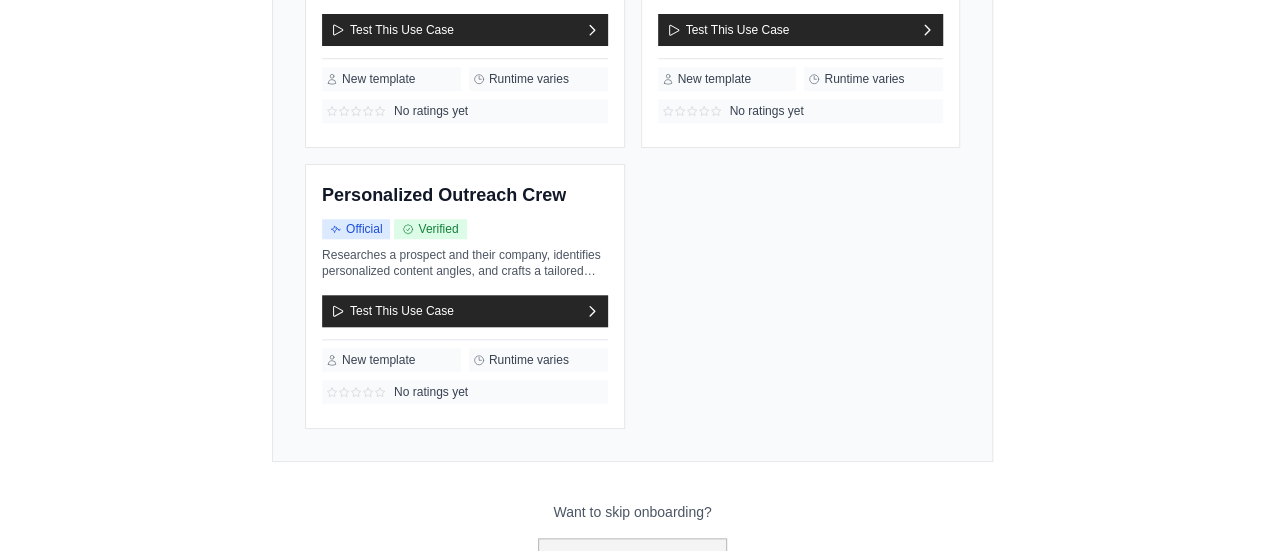 click on "Go to the dashboard!" at bounding box center [633, 557] 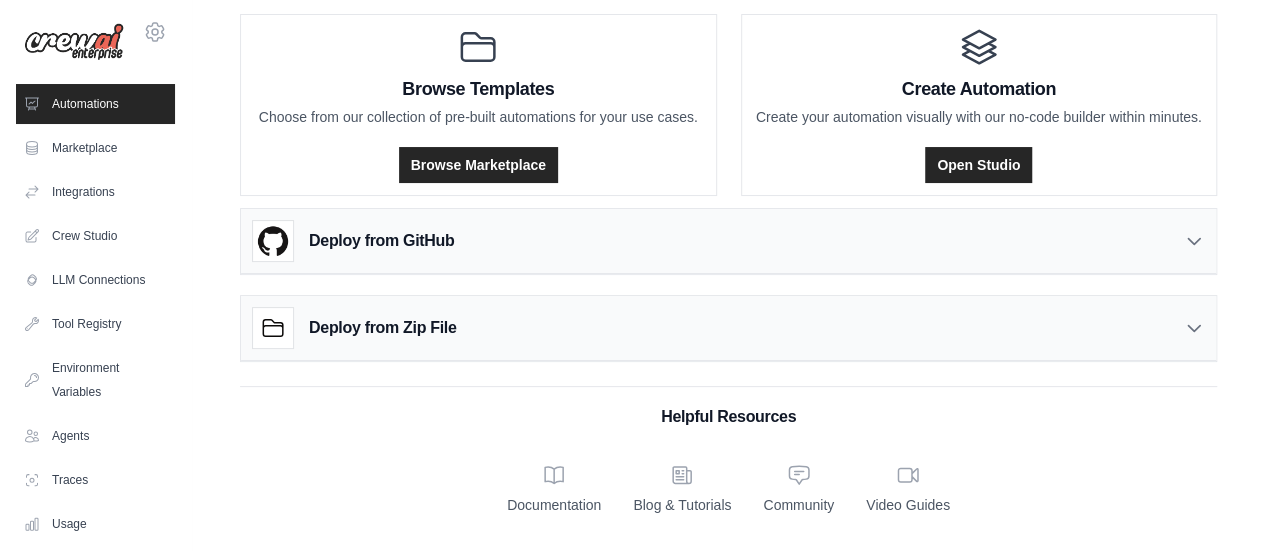 scroll, scrollTop: 0, scrollLeft: 0, axis: both 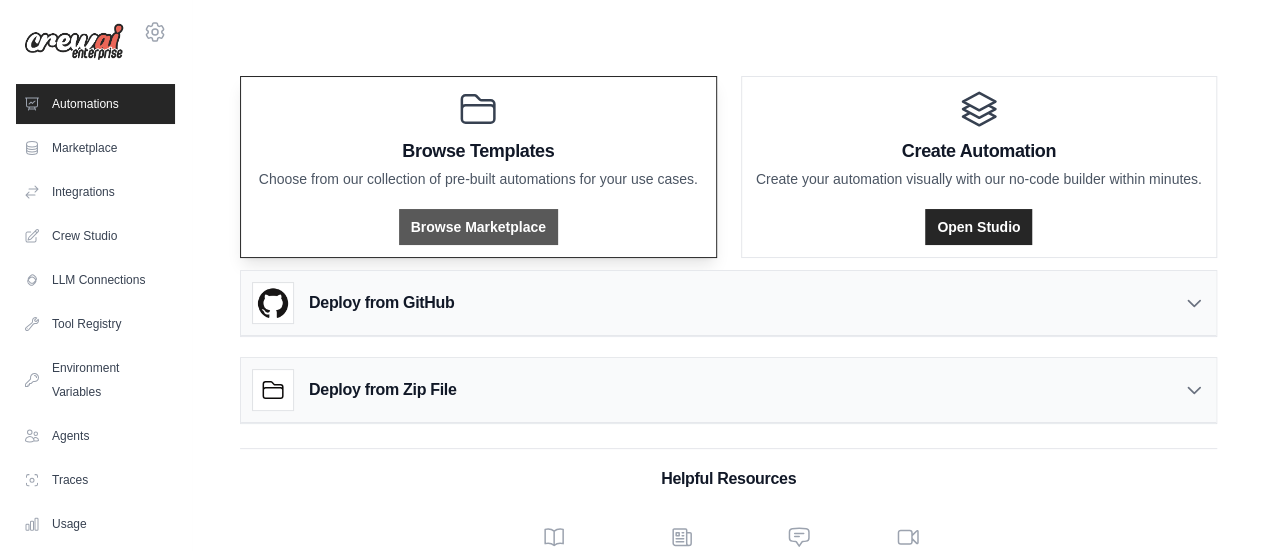 click on "Browse Marketplace" at bounding box center (478, 227) 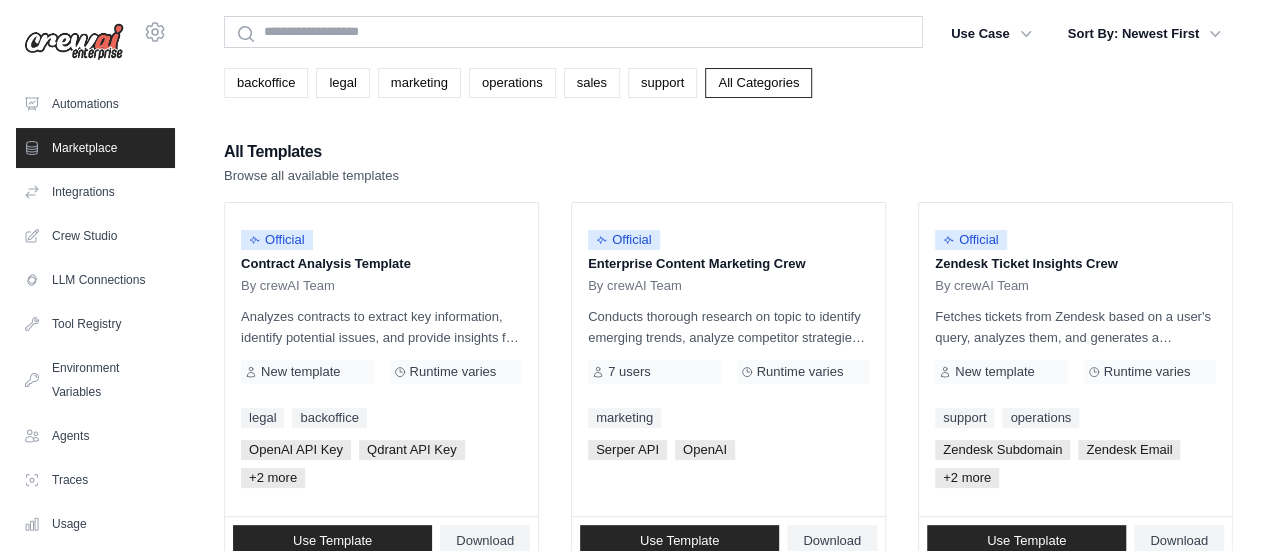 scroll, scrollTop: 100, scrollLeft: 0, axis: vertical 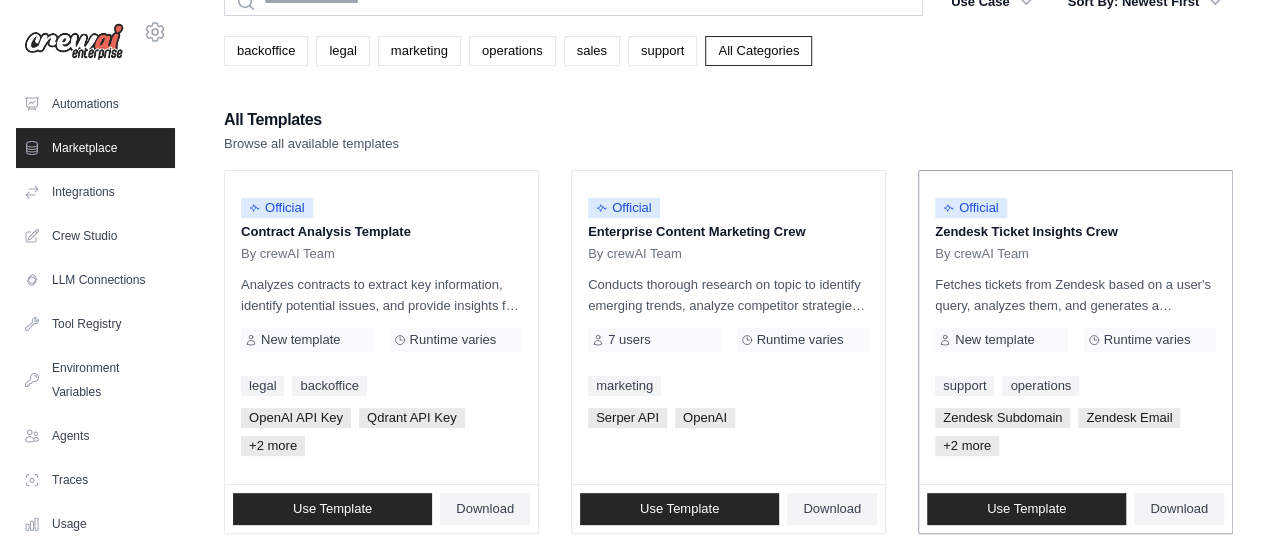 click on "Fetches tickets from Zendesk based on a user's query, analyzes them, and generates a summary. Outputs include a JSON object of filtered tickets and a Markdown summary highlighting key trends, insights, and a direct answer to the user's question." at bounding box center [1075, 295] 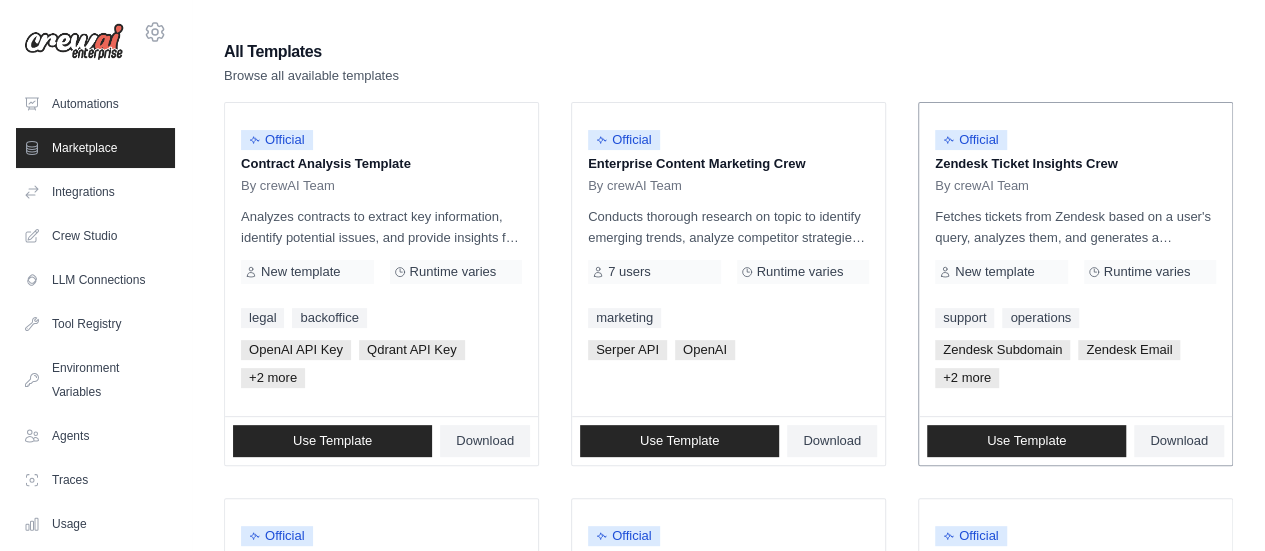 scroll, scrollTop: 200, scrollLeft: 0, axis: vertical 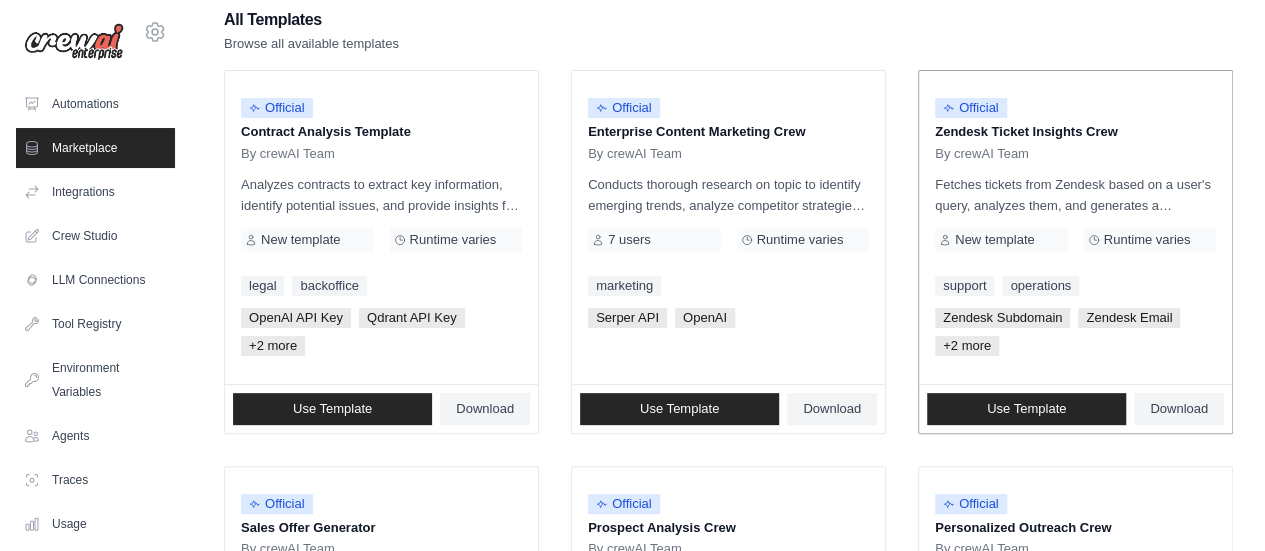 click on "Fetches tickets from Zendesk based on a user's query, analyzes them, and generates a summary. Outputs include a JSON object of filtered tickets and a Markdown summary highlighting key trends, insights, and a direct answer to the user's question." at bounding box center (1075, 195) 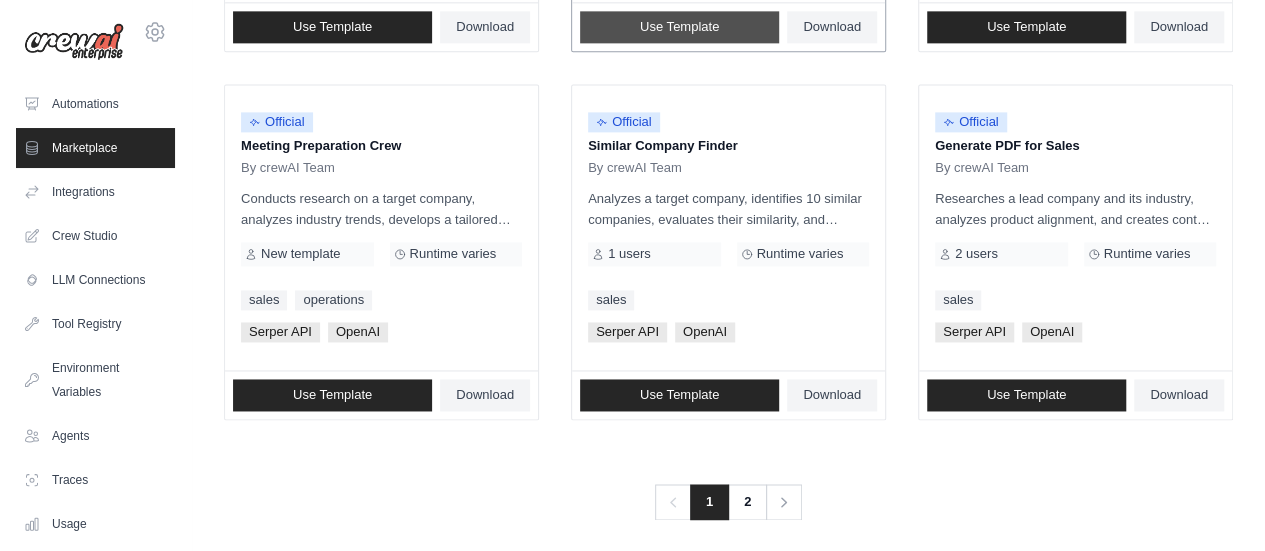 scroll, scrollTop: 1353, scrollLeft: 0, axis: vertical 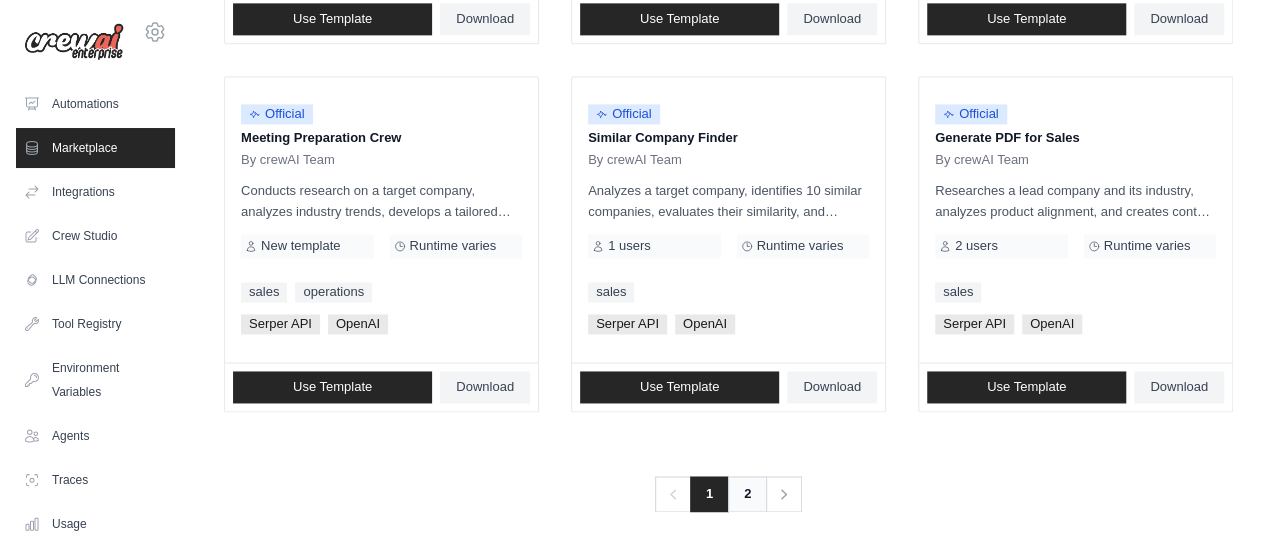 click on "2" at bounding box center [747, 494] 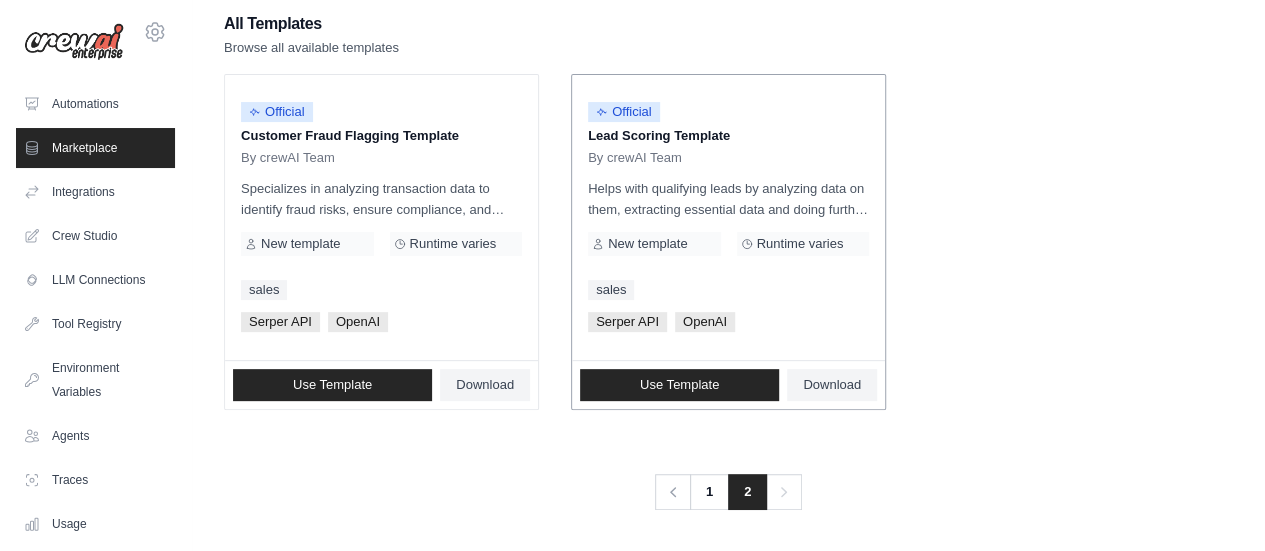 scroll, scrollTop: 196, scrollLeft: 0, axis: vertical 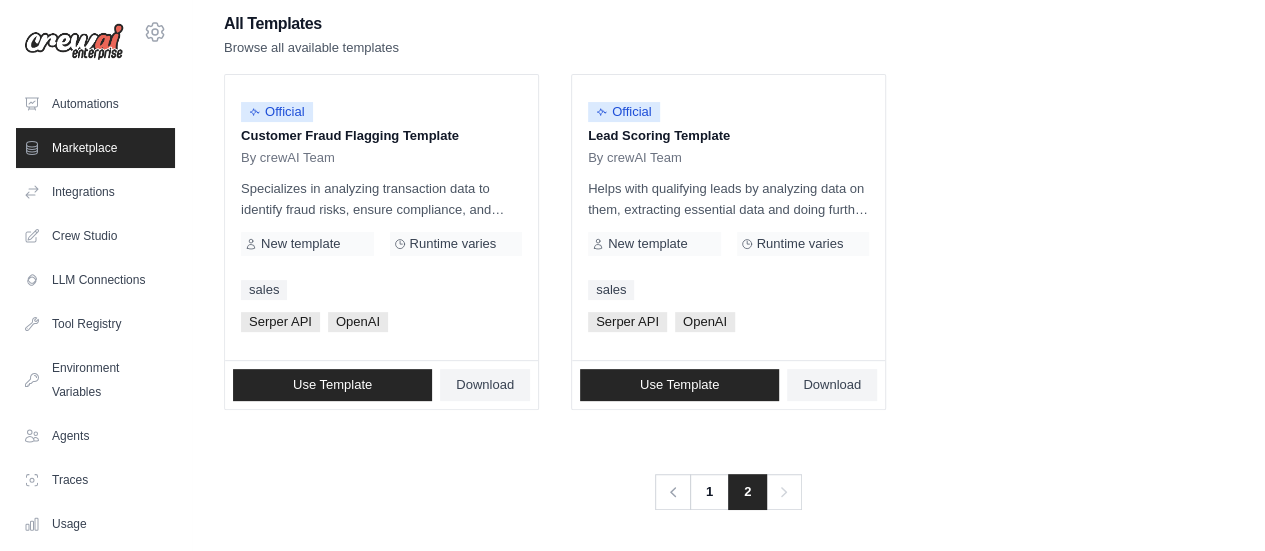 click 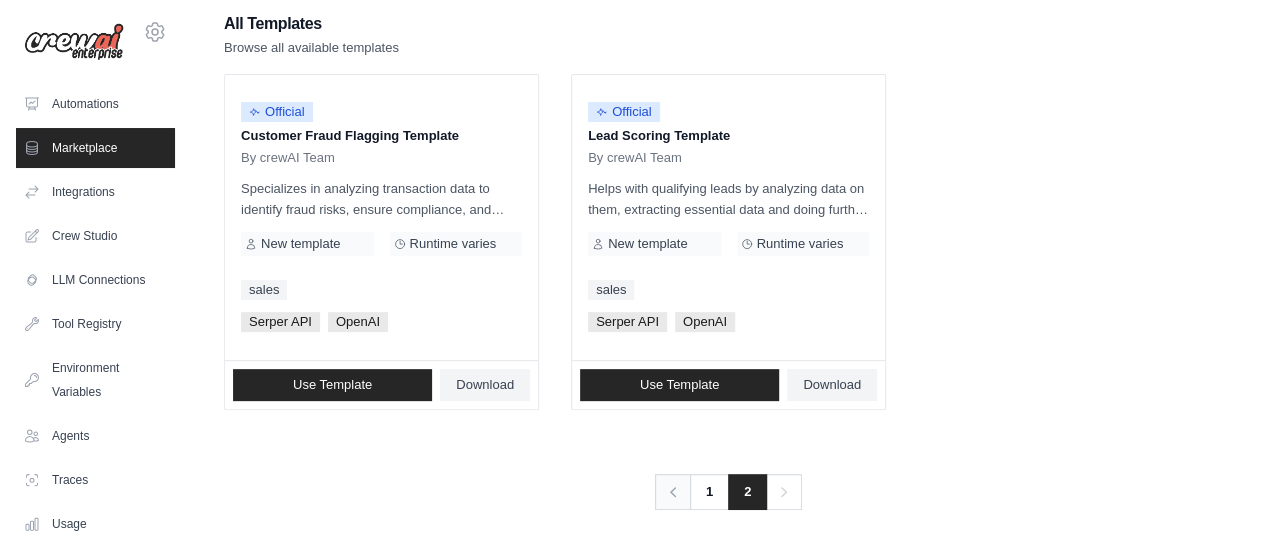 click 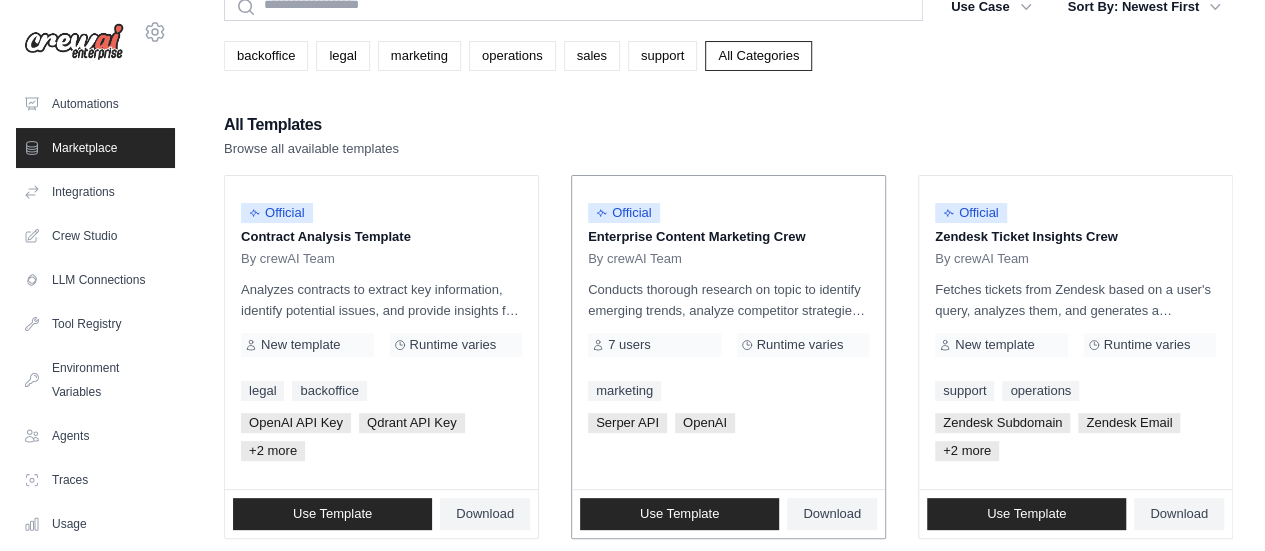 scroll, scrollTop: 300, scrollLeft: 0, axis: vertical 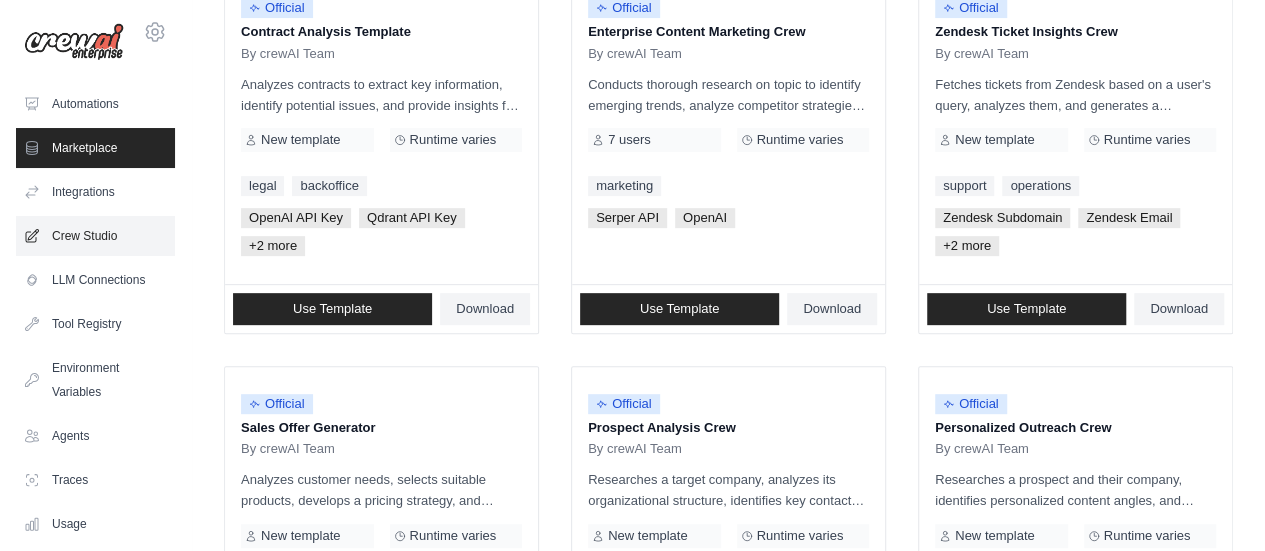 click on "Crew Studio" at bounding box center (95, 236) 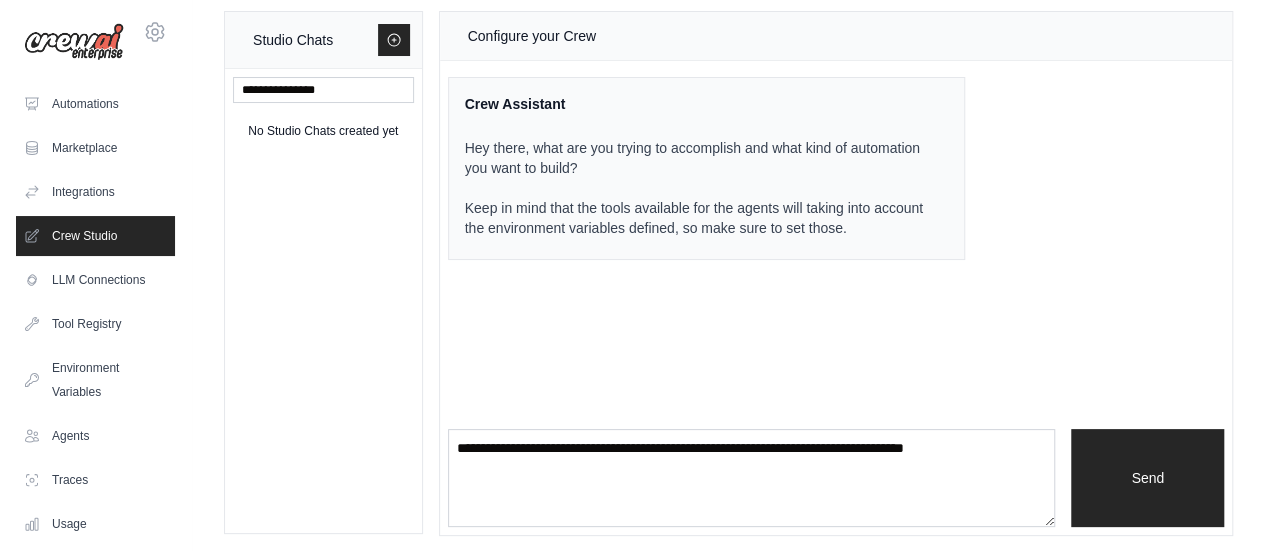 scroll, scrollTop: 22, scrollLeft: 0, axis: vertical 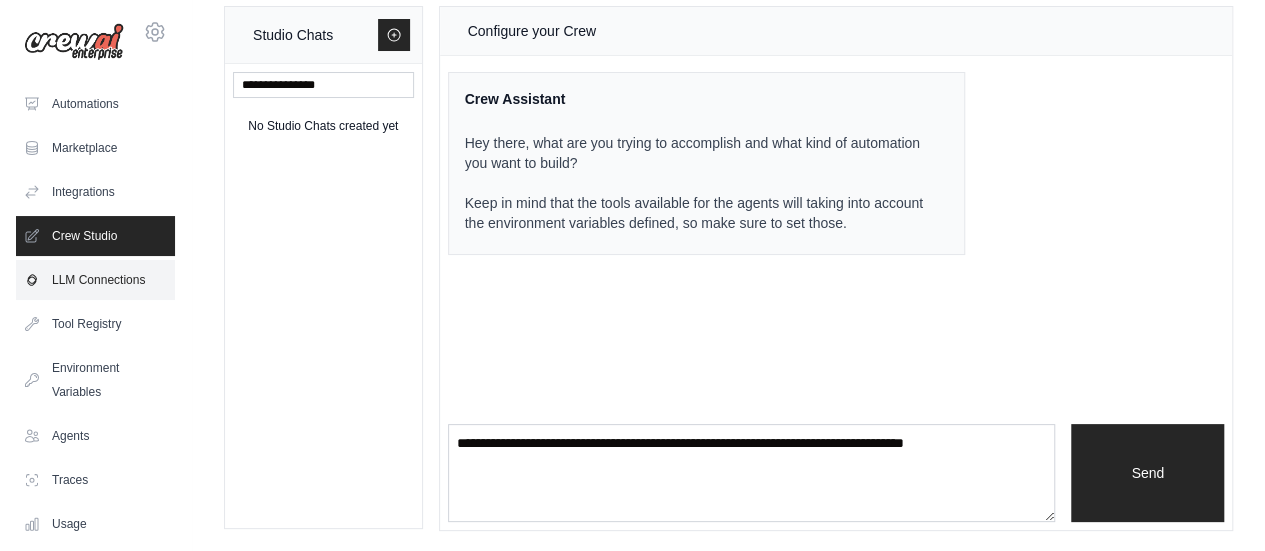 click on "LLM Connections" at bounding box center (95, 280) 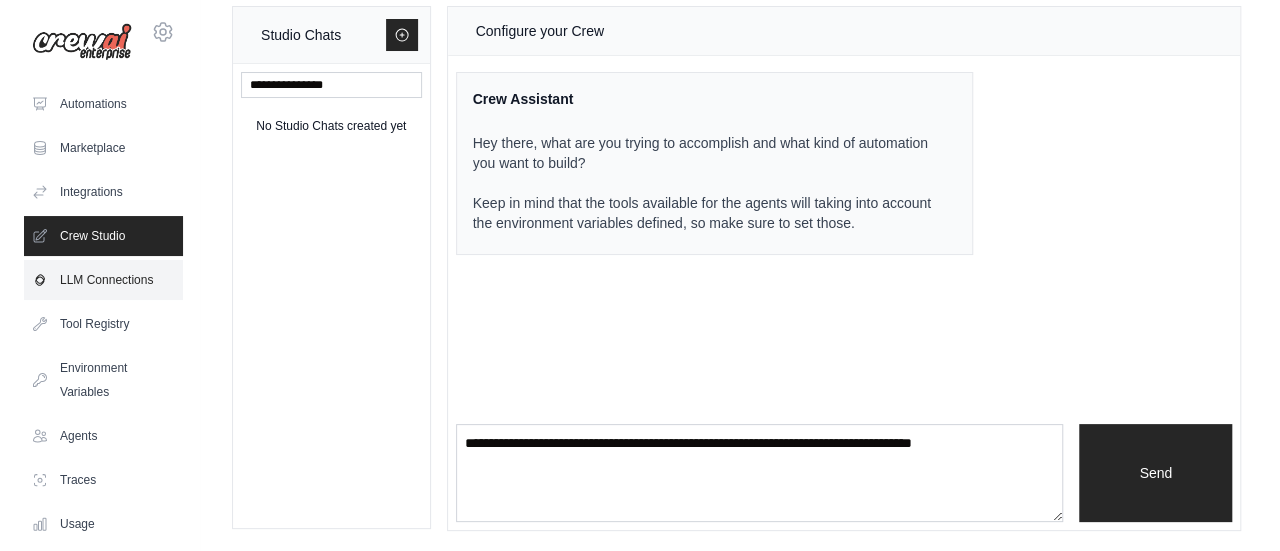 scroll, scrollTop: 0, scrollLeft: 0, axis: both 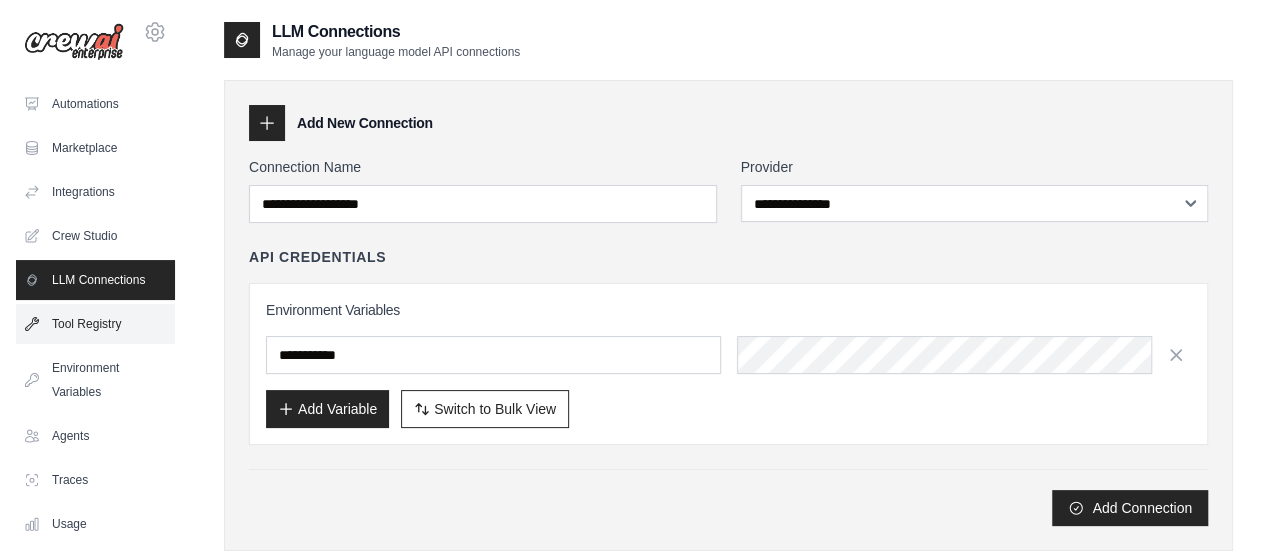 click on "Tool Registry" at bounding box center (95, 324) 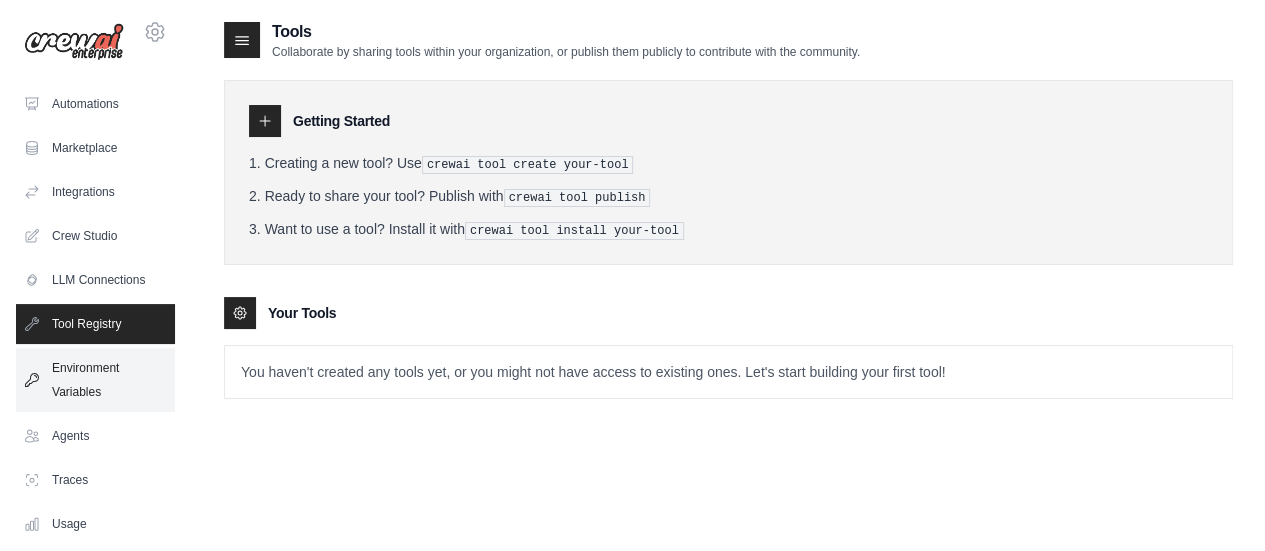 click on "Environment Variables" at bounding box center [95, 380] 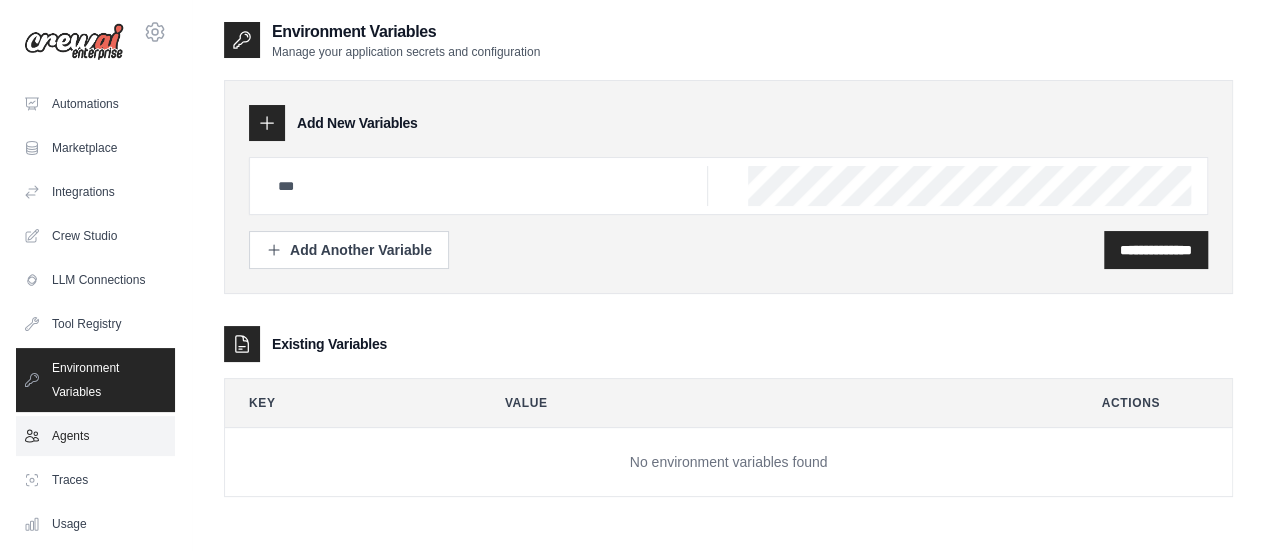click on "Agents" at bounding box center [95, 436] 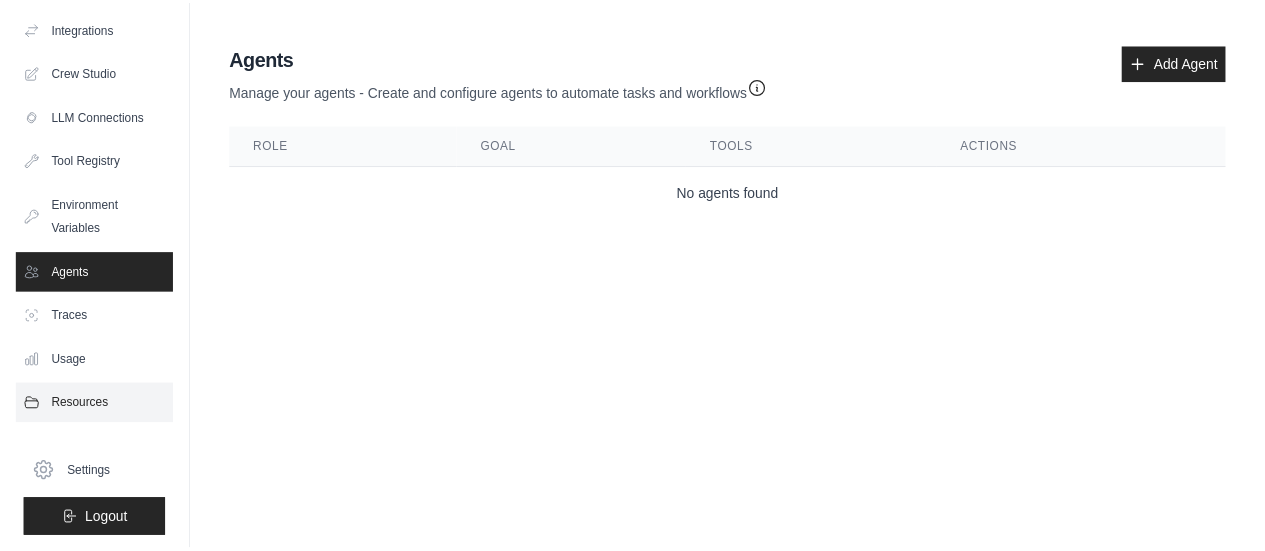 scroll, scrollTop: 166, scrollLeft: 0, axis: vertical 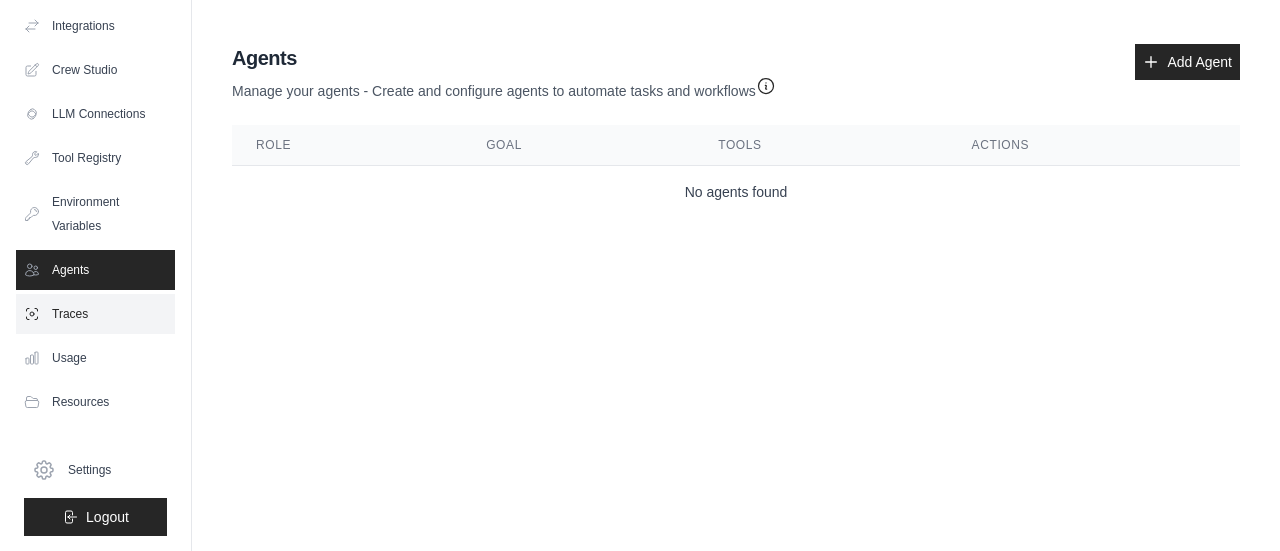 click on "Traces" at bounding box center [95, 314] 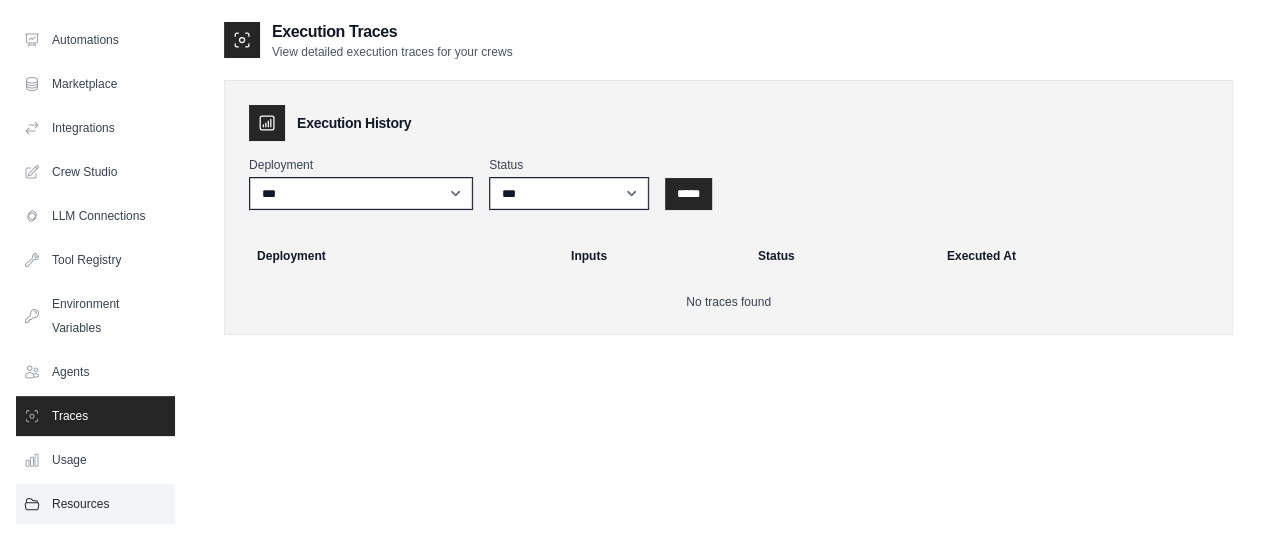 scroll, scrollTop: 166, scrollLeft: 0, axis: vertical 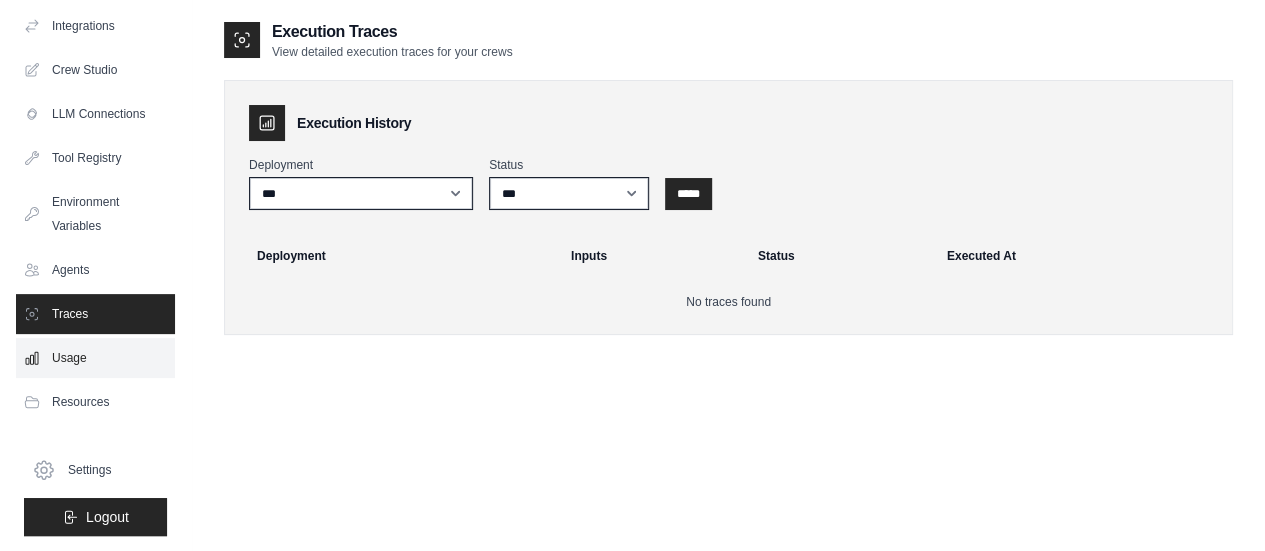 click on "Usage" at bounding box center [95, 358] 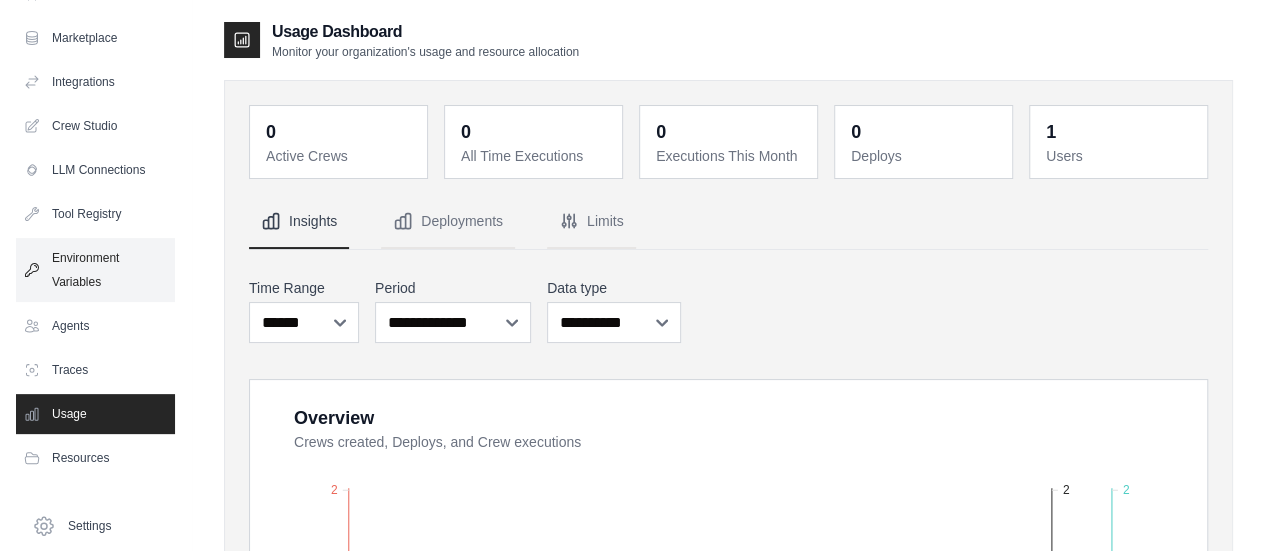scroll, scrollTop: 166, scrollLeft: 0, axis: vertical 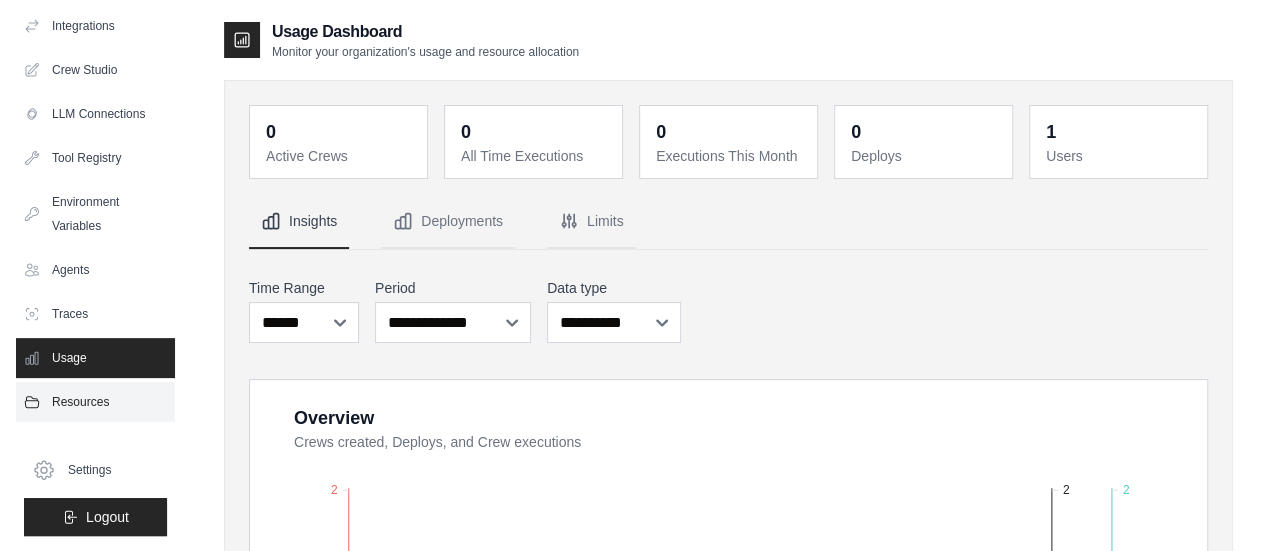 click on "Resources" at bounding box center [95, 402] 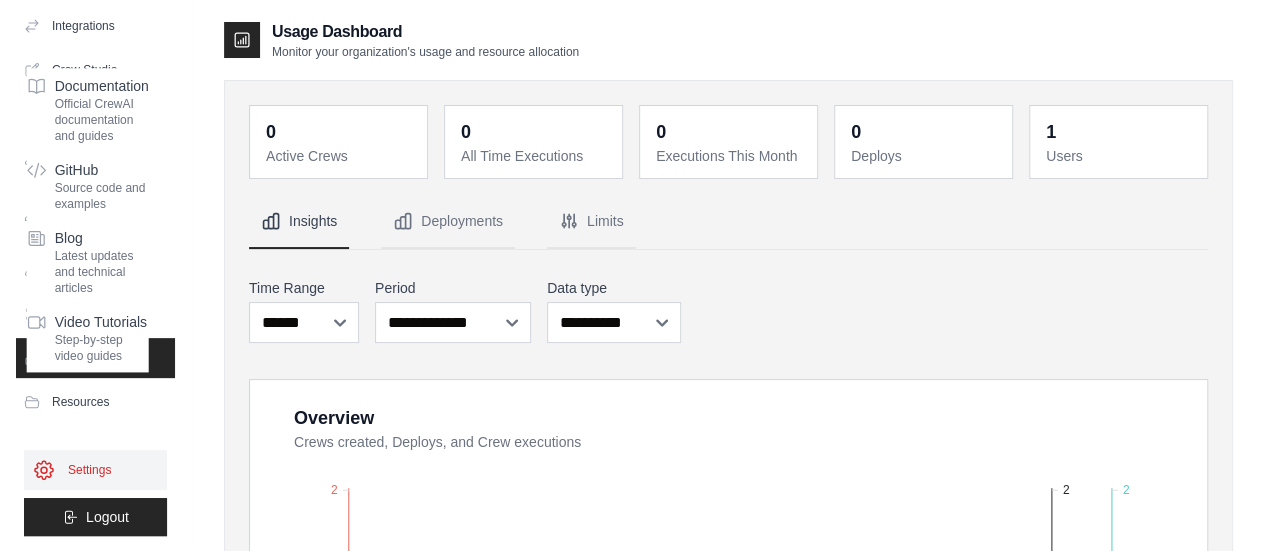 click on "Settings" at bounding box center (95, 470) 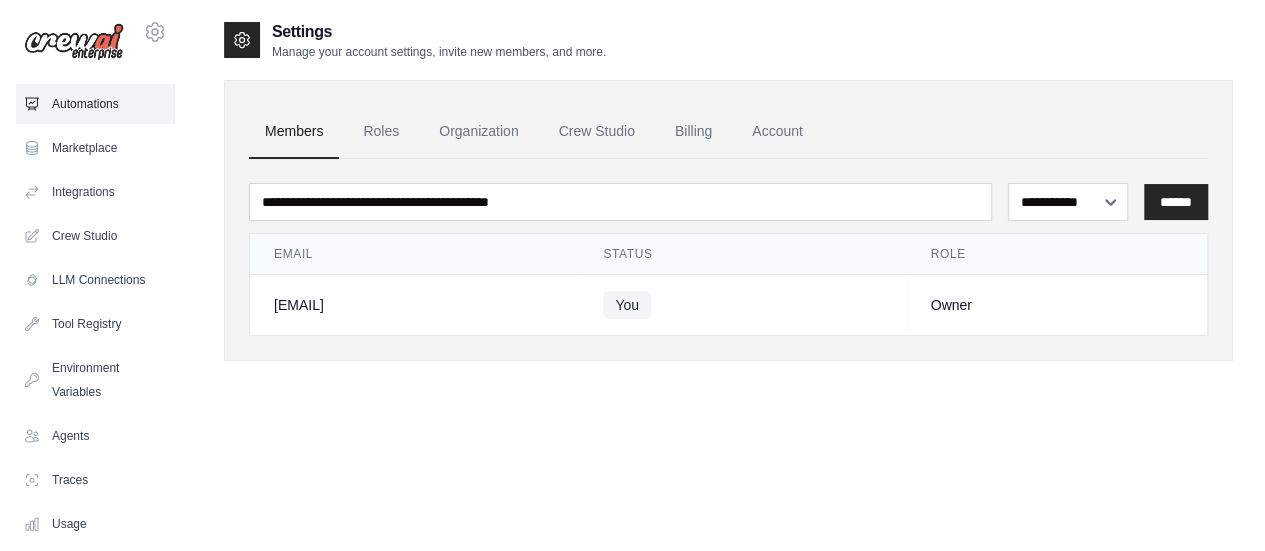 click on "Automations" at bounding box center [95, 104] 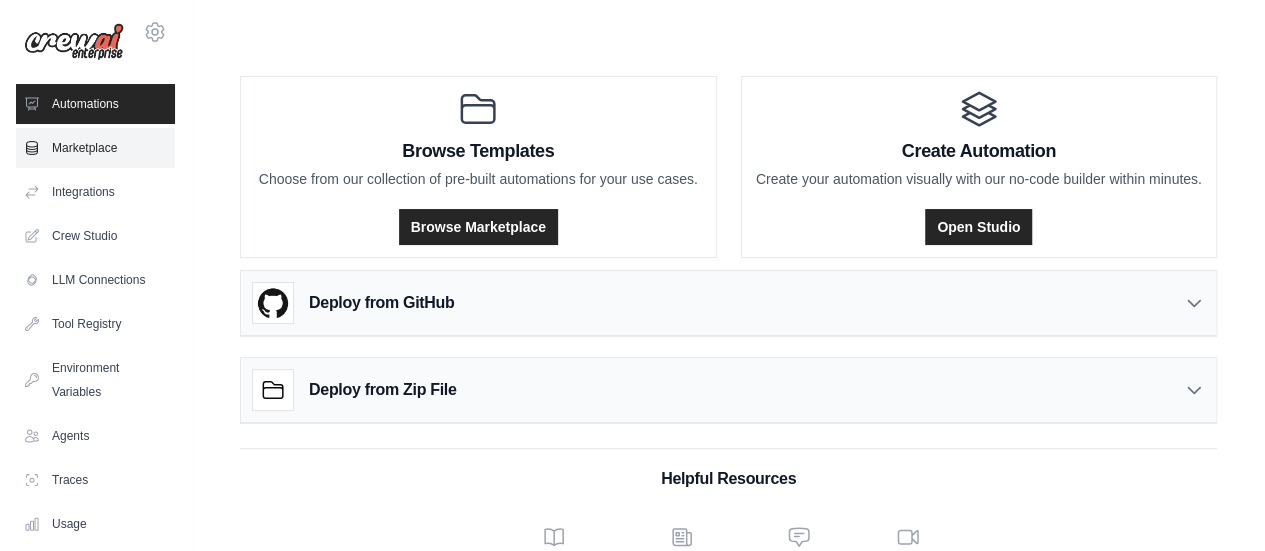 click on "Marketplace" at bounding box center [95, 148] 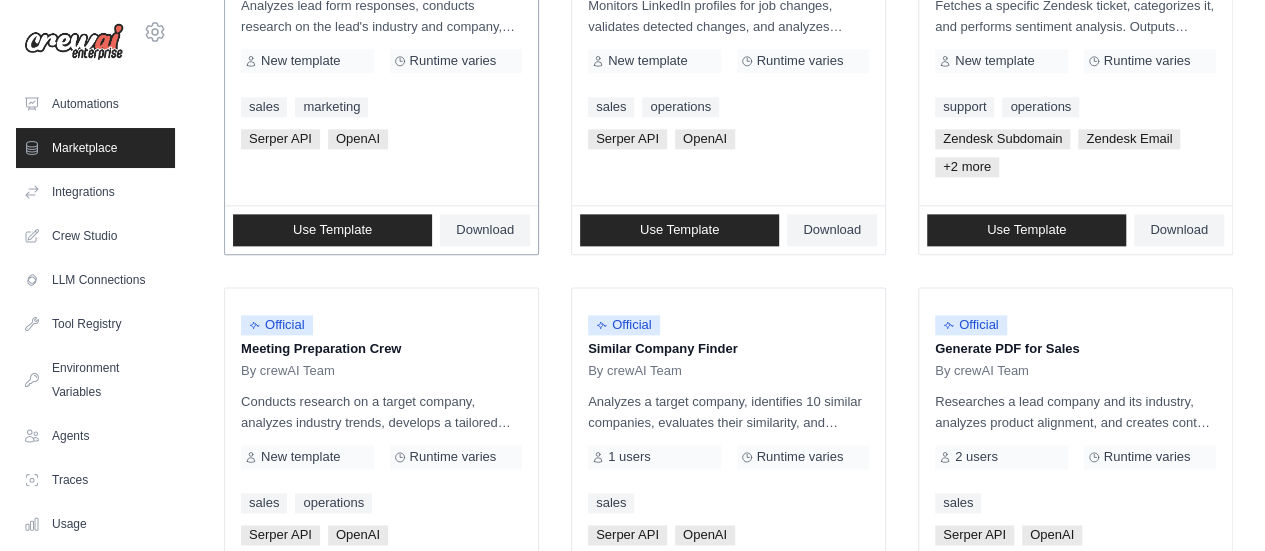 scroll, scrollTop: 1353, scrollLeft: 0, axis: vertical 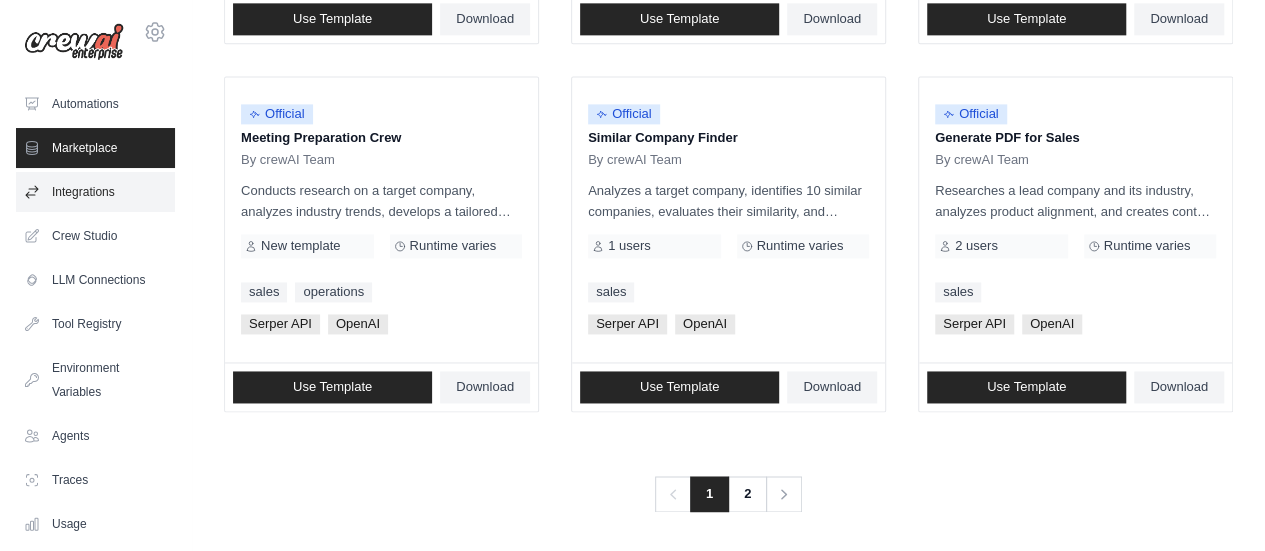 click on "Integrations" at bounding box center (95, 192) 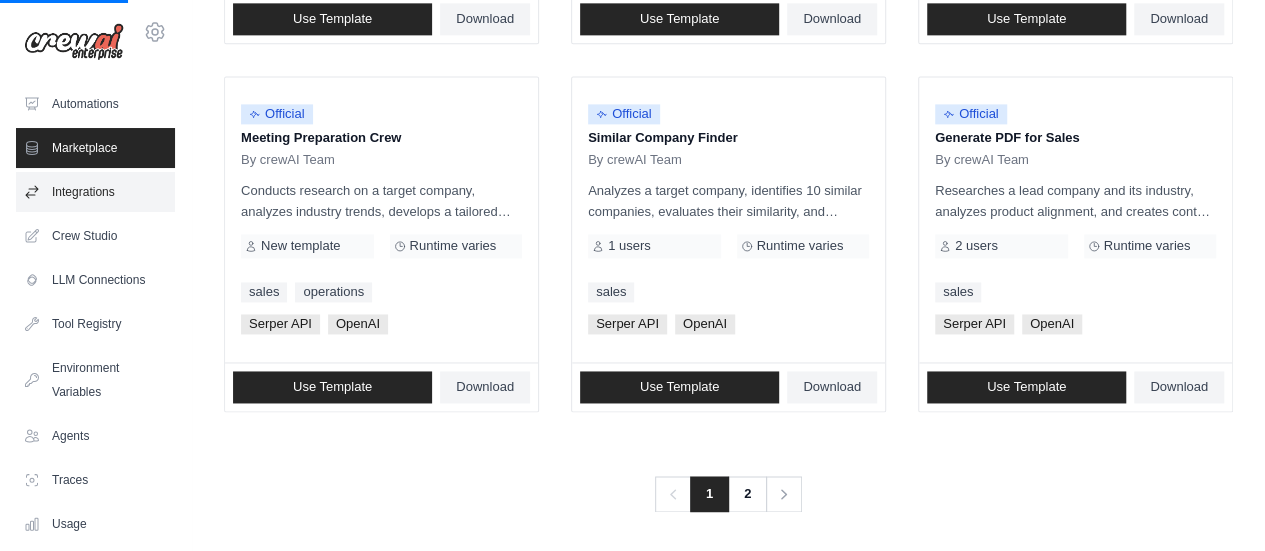 scroll, scrollTop: 0, scrollLeft: 0, axis: both 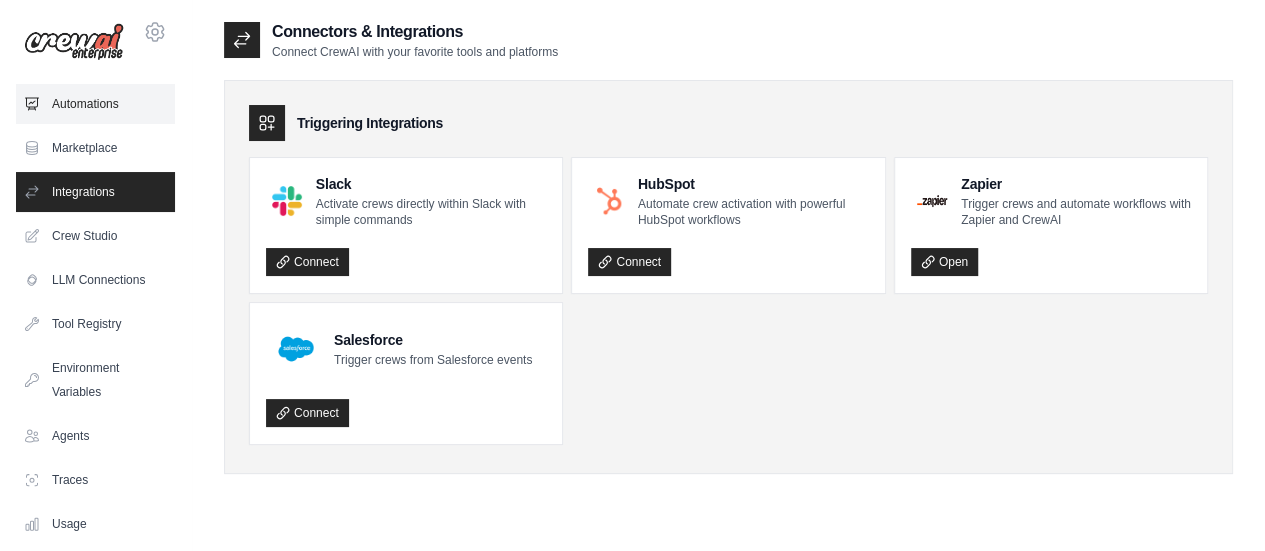click on "Automations" at bounding box center (95, 104) 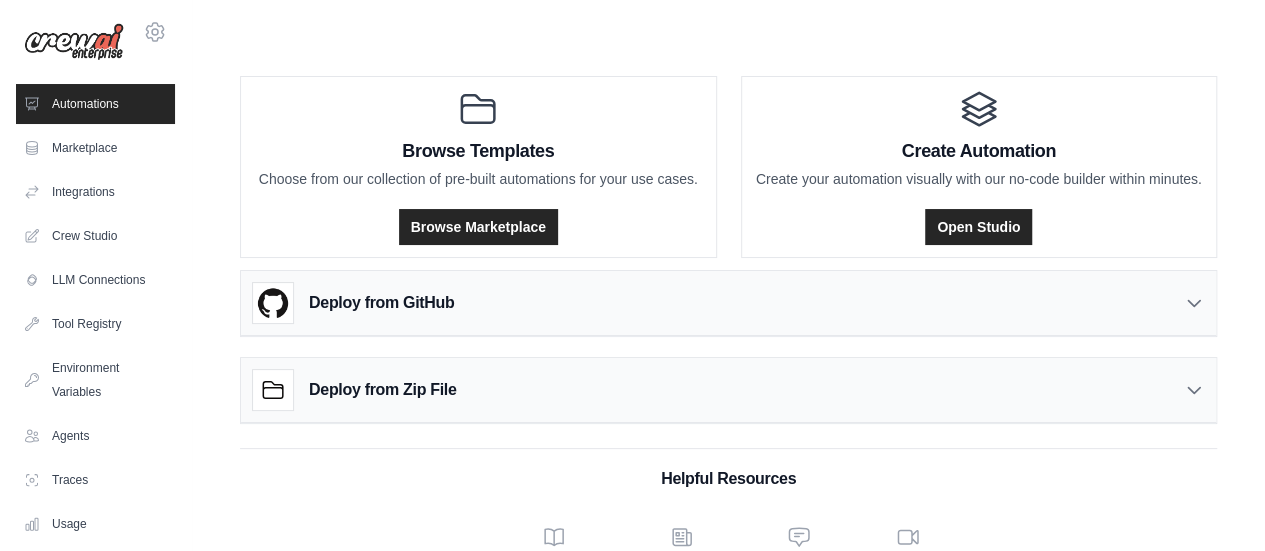 click on "Deploy from GitHub" at bounding box center [728, 303] 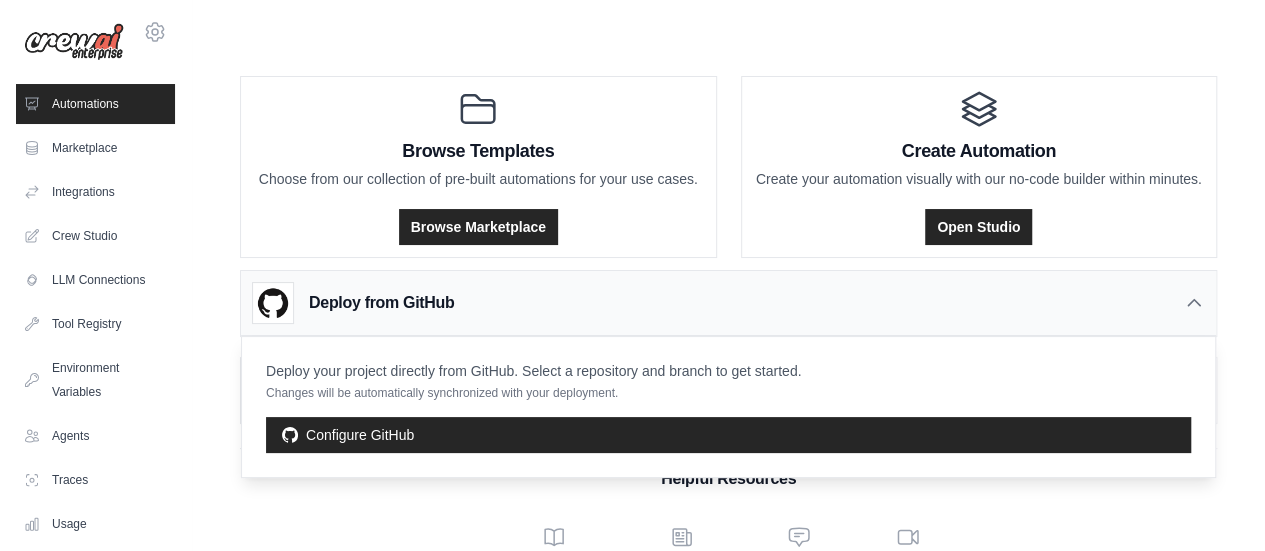 click on "Deploy from GitHub" at bounding box center (728, 303) 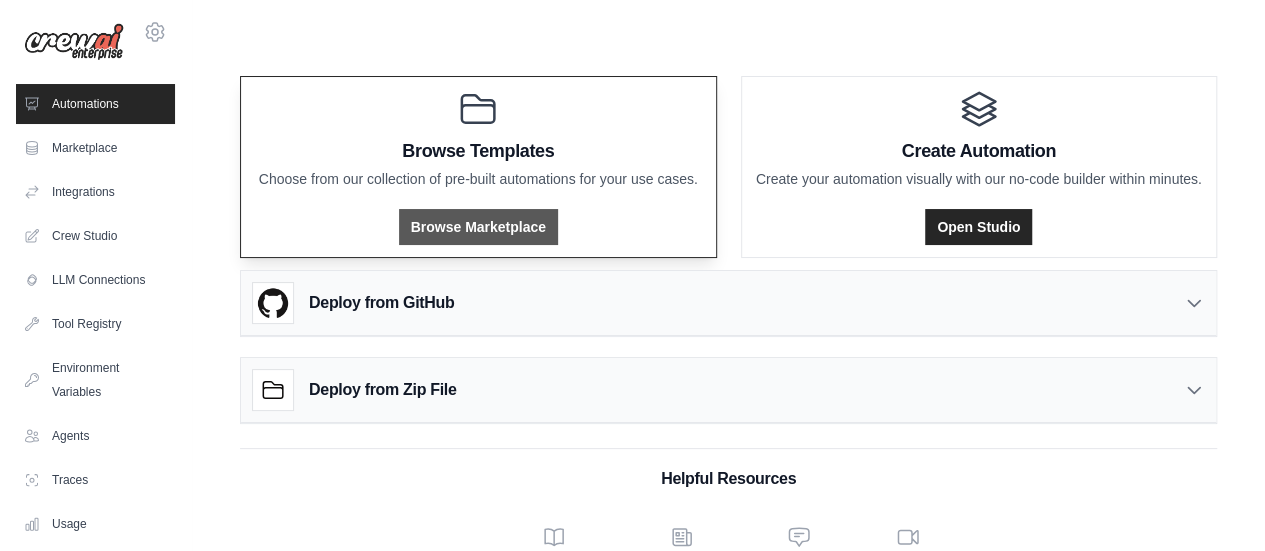 click on "Browse Marketplace" at bounding box center (478, 227) 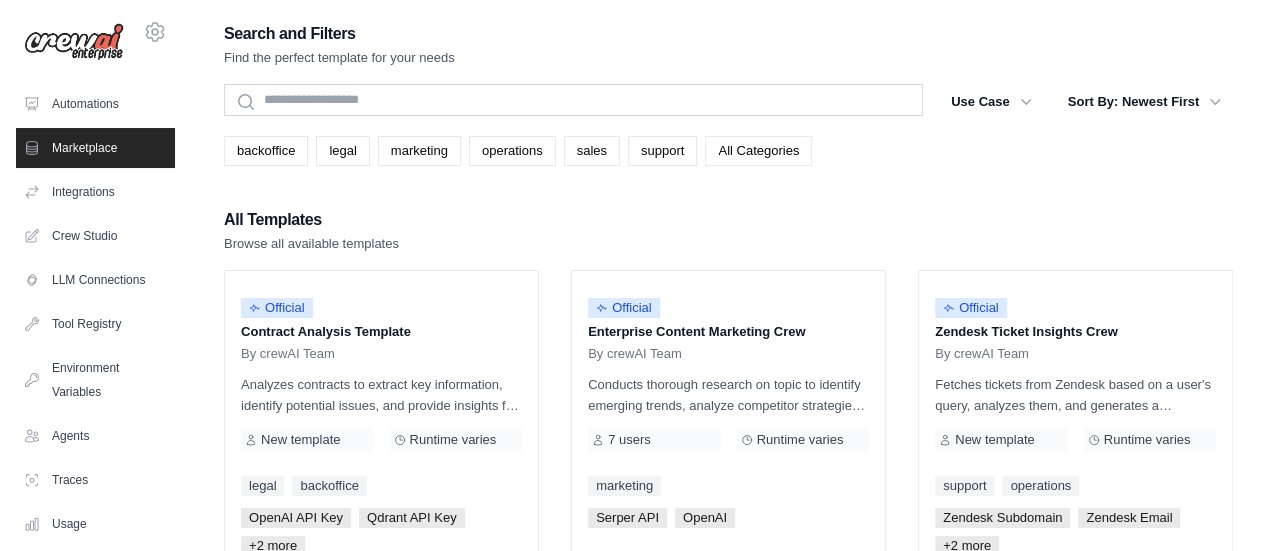 click on "All Categories" at bounding box center (758, 151) 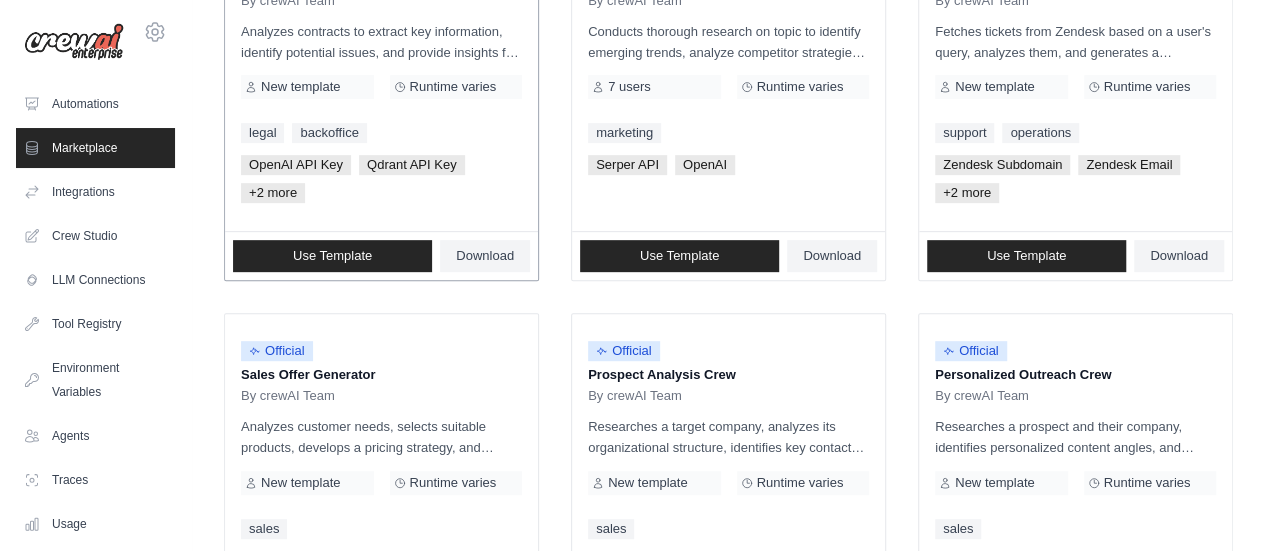 scroll, scrollTop: 0, scrollLeft: 0, axis: both 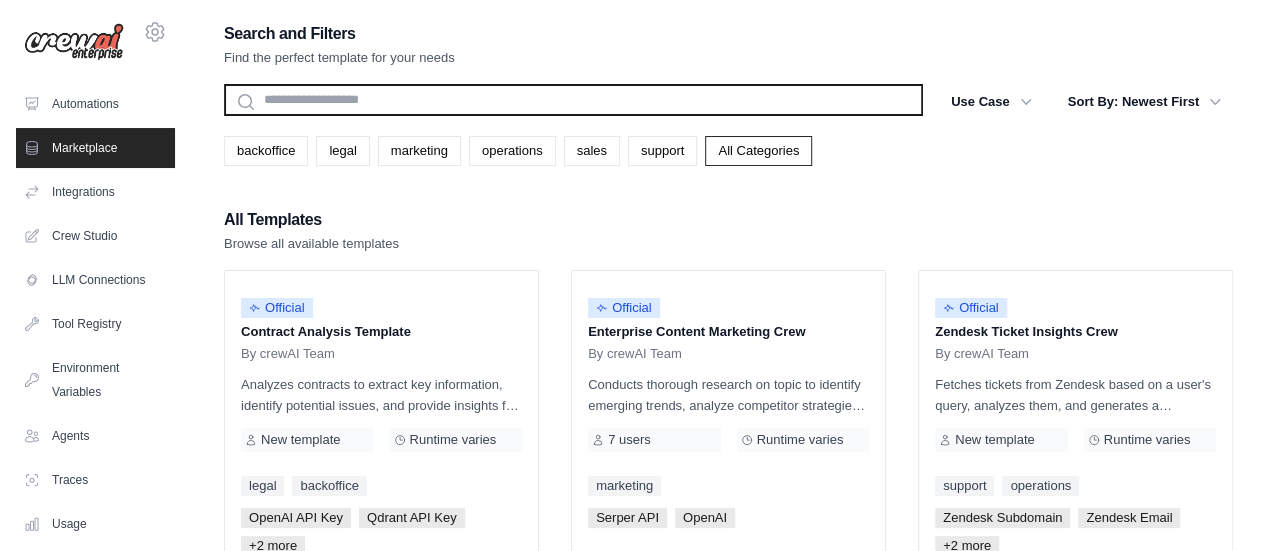 click at bounding box center (573, 100) 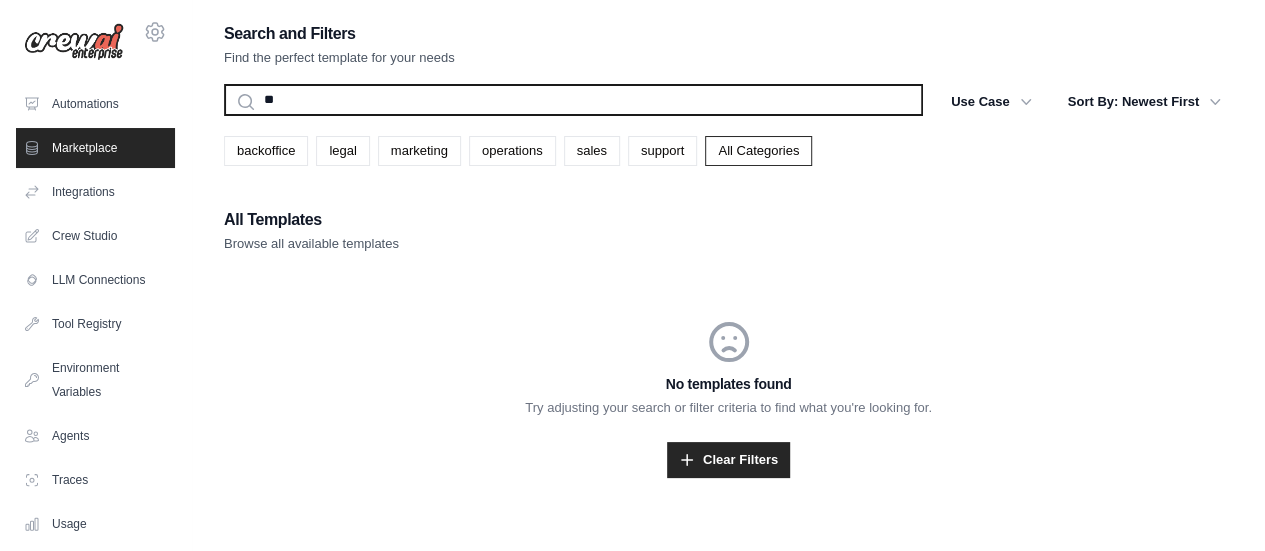 type on "**" 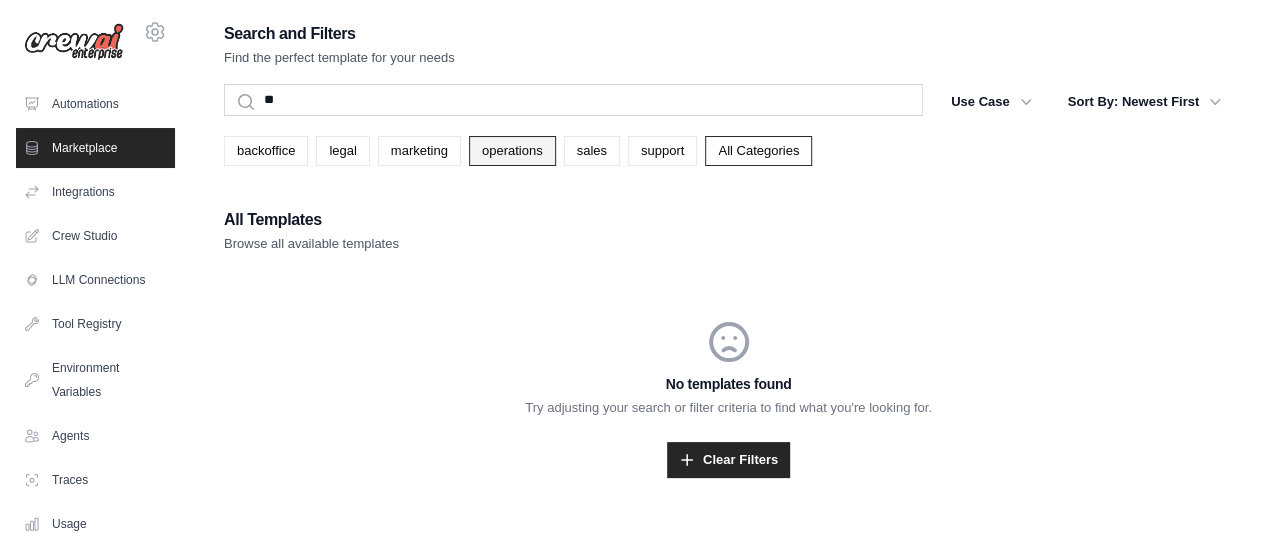 click on "operations" at bounding box center [512, 151] 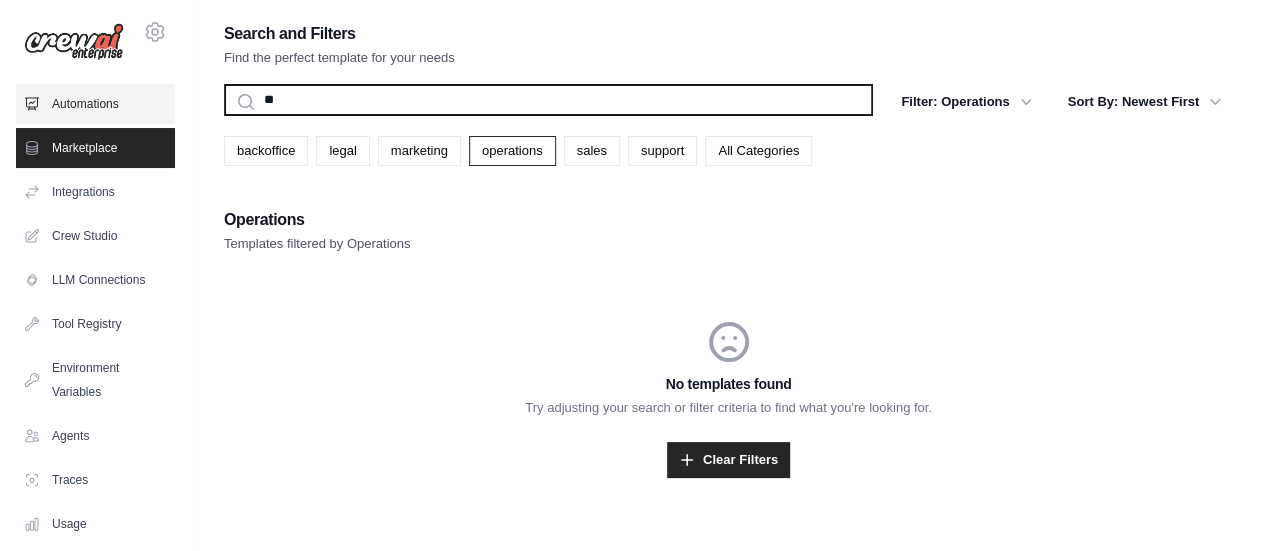 drag, startPoint x: 312, startPoint y: 95, endPoint x: 125, endPoint y: 99, distance: 187.04277 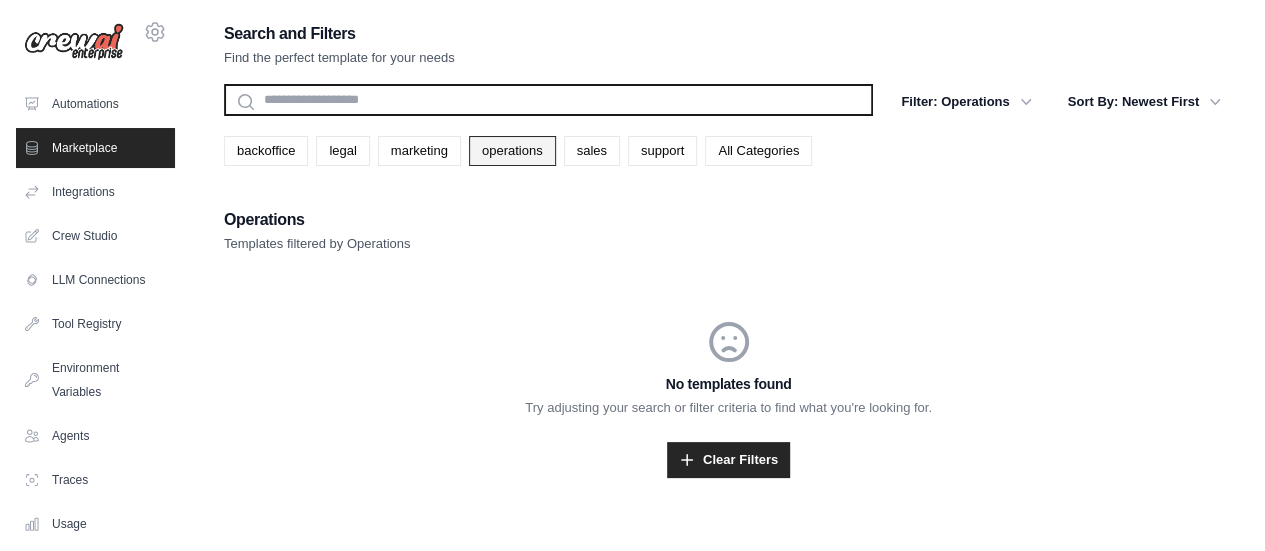 type 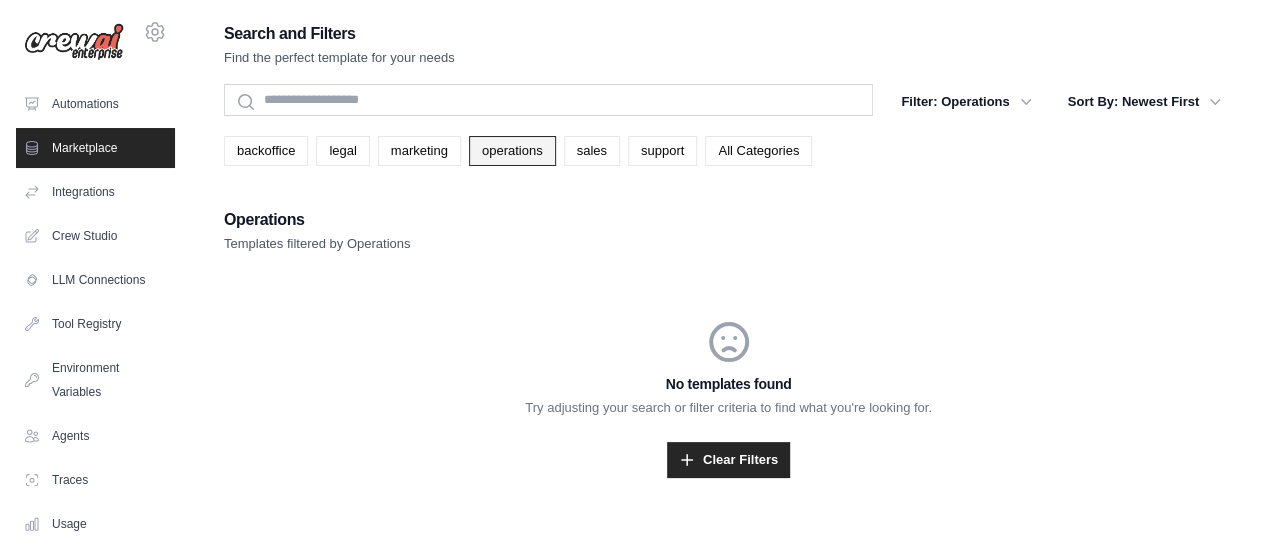 click on "operations" at bounding box center (512, 151) 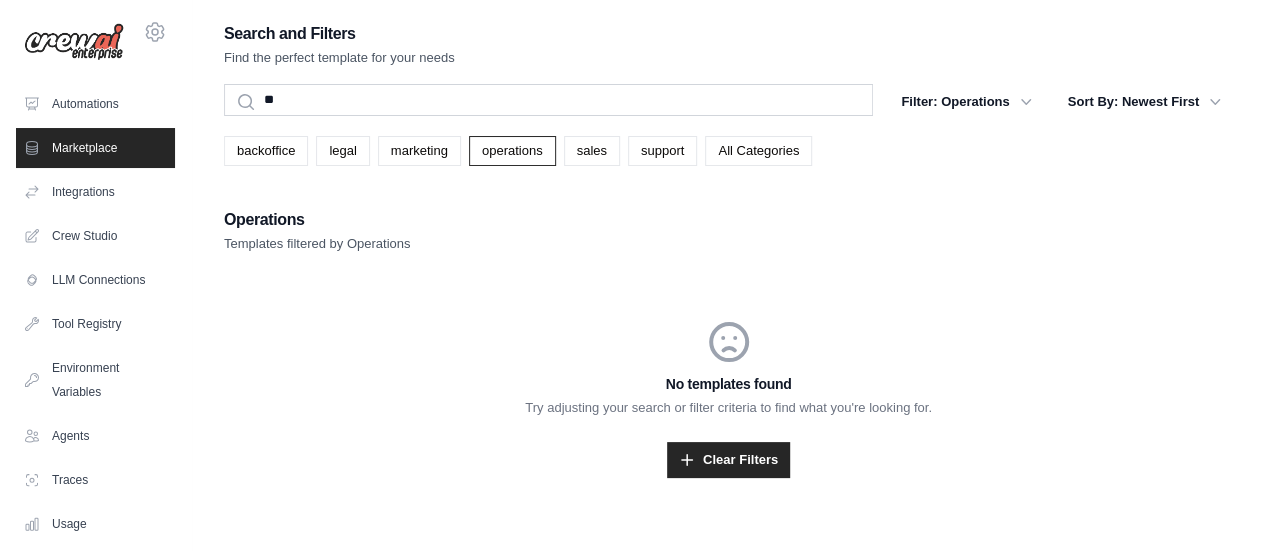 click on "operations" at bounding box center (512, 151) 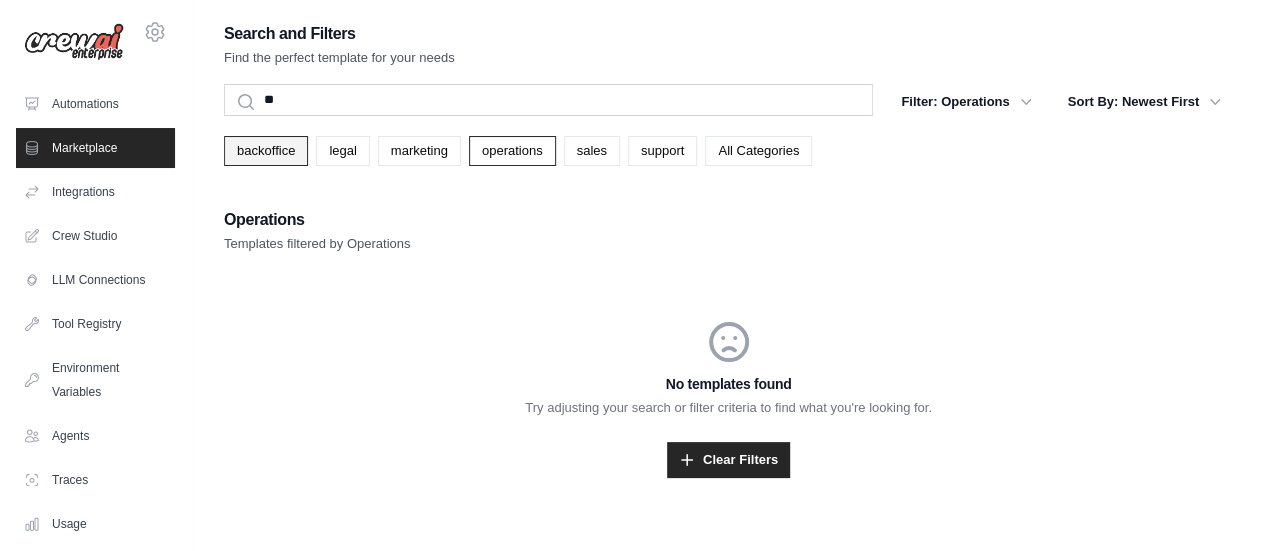 click on "backoffice" at bounding box center (266, 151) 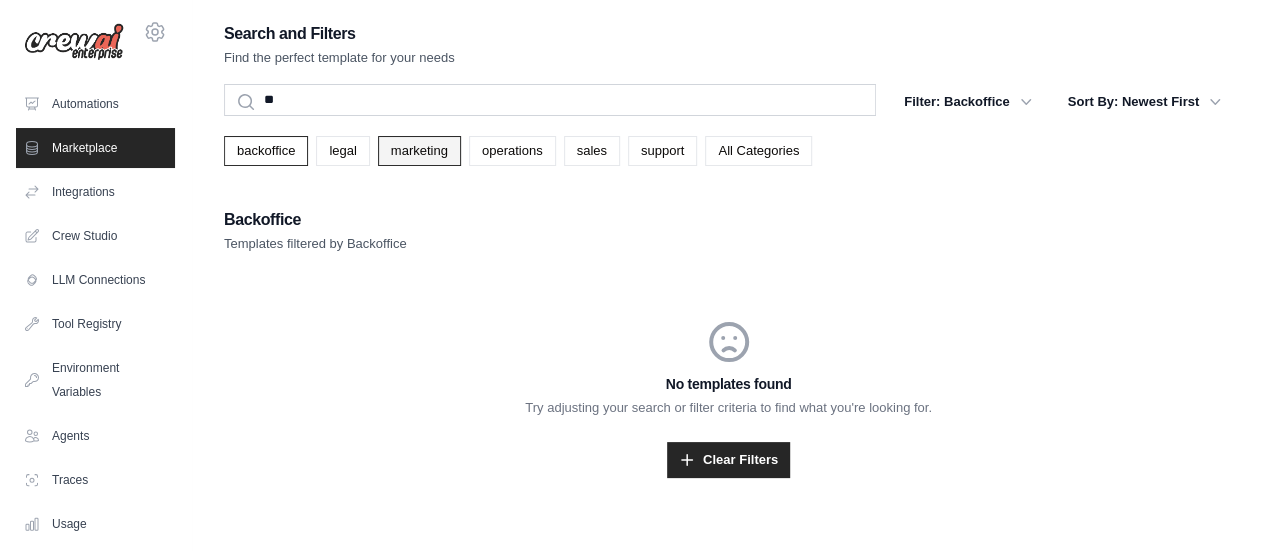 click on "marketing" at bounding box center [419, 151] 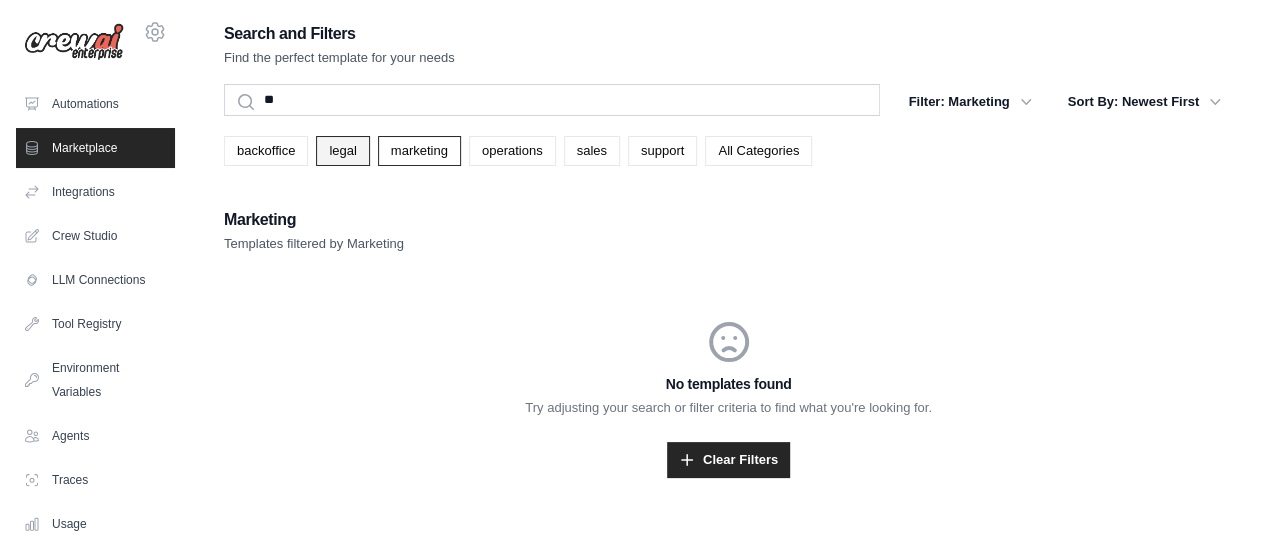 click on "legal" at bounding box center [342, 151] 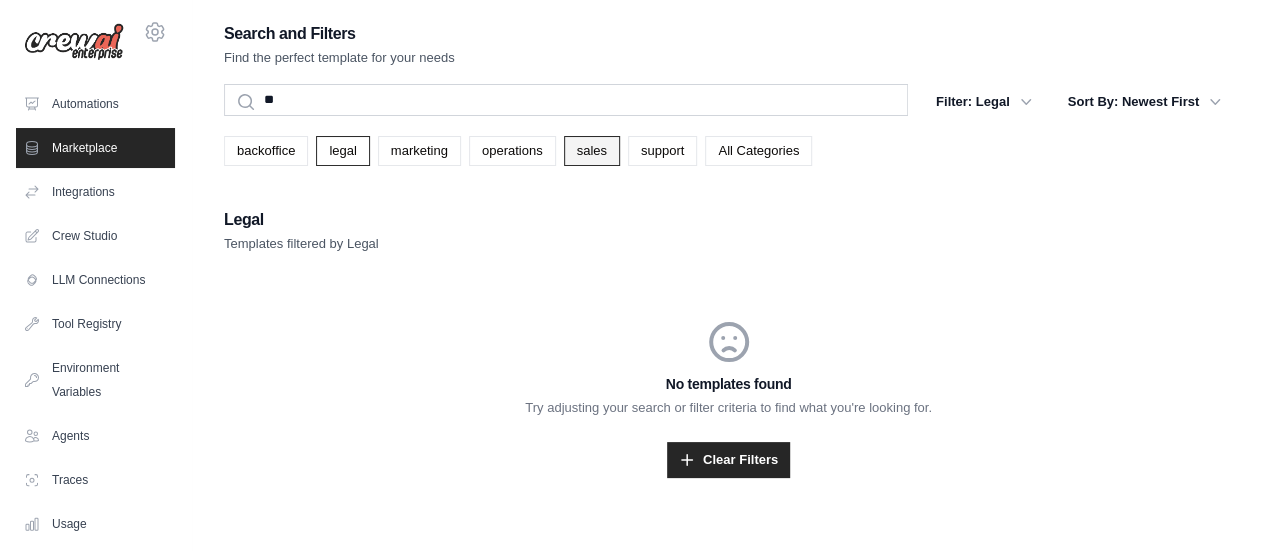 click on "sales" at bounding box center (592, 151) 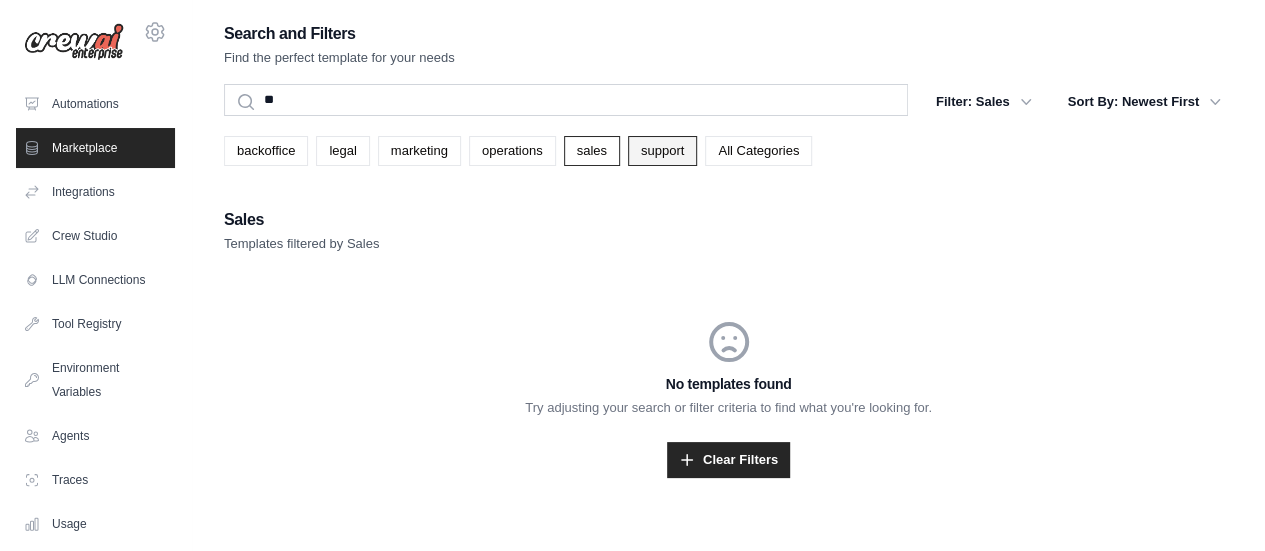 click on "support" at bounding box center [662, 151] 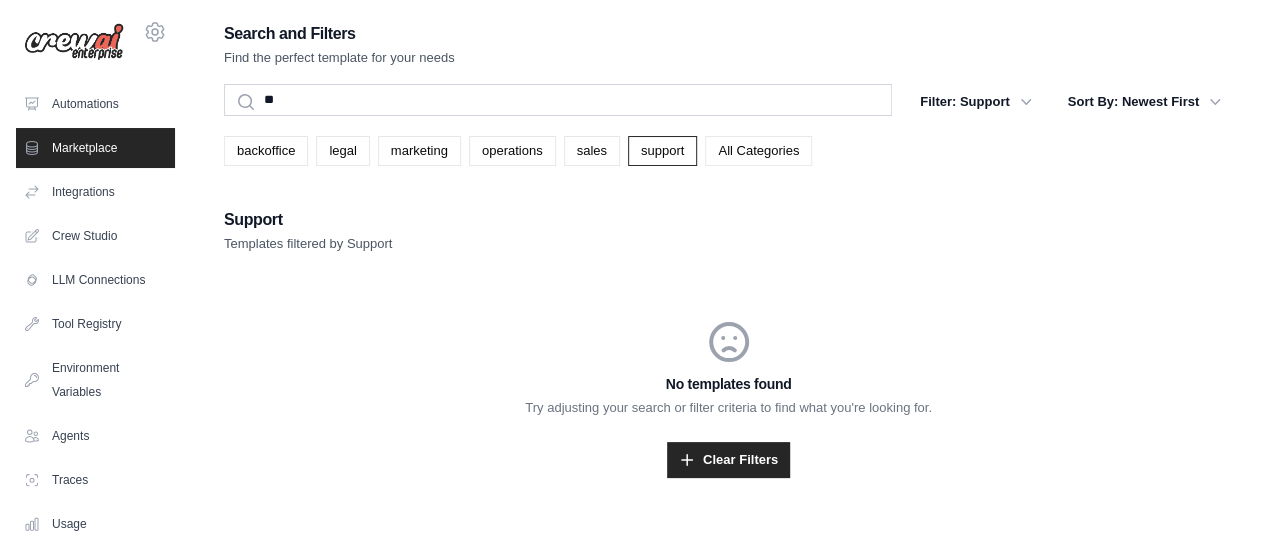 click on "All Categories" at bounding box center [758, 151] 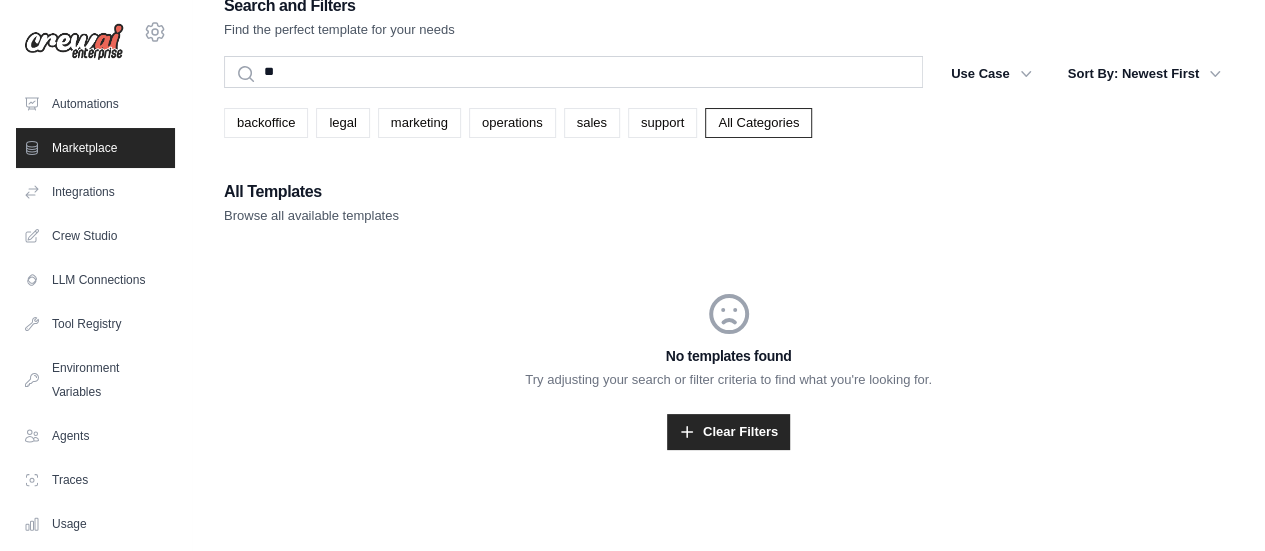 scroll, scrollTop: 40, scrollLeft: 0, axis: vertical 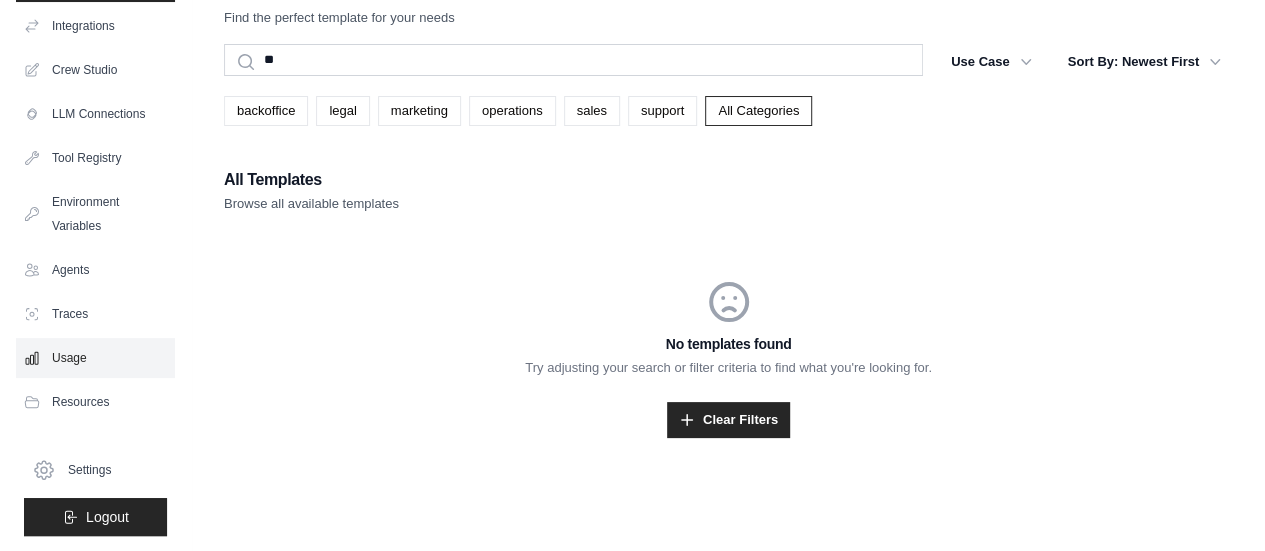 click on "Usage" at bounding box center [95, 358] 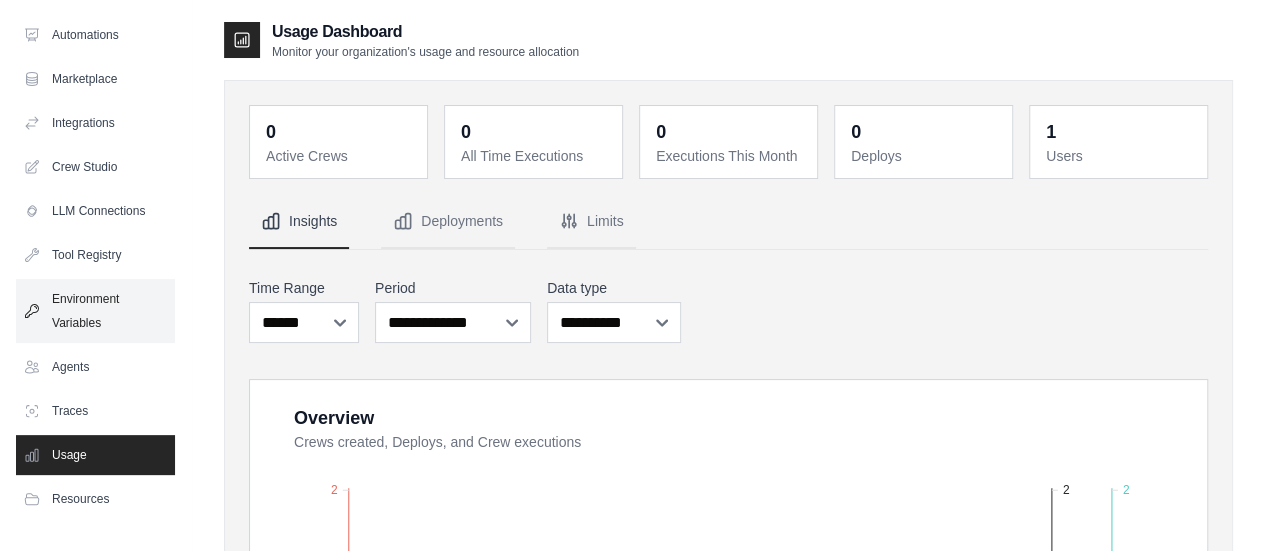 scroll, scrollTop: 100, scrollLeft: 0, axis: vertical 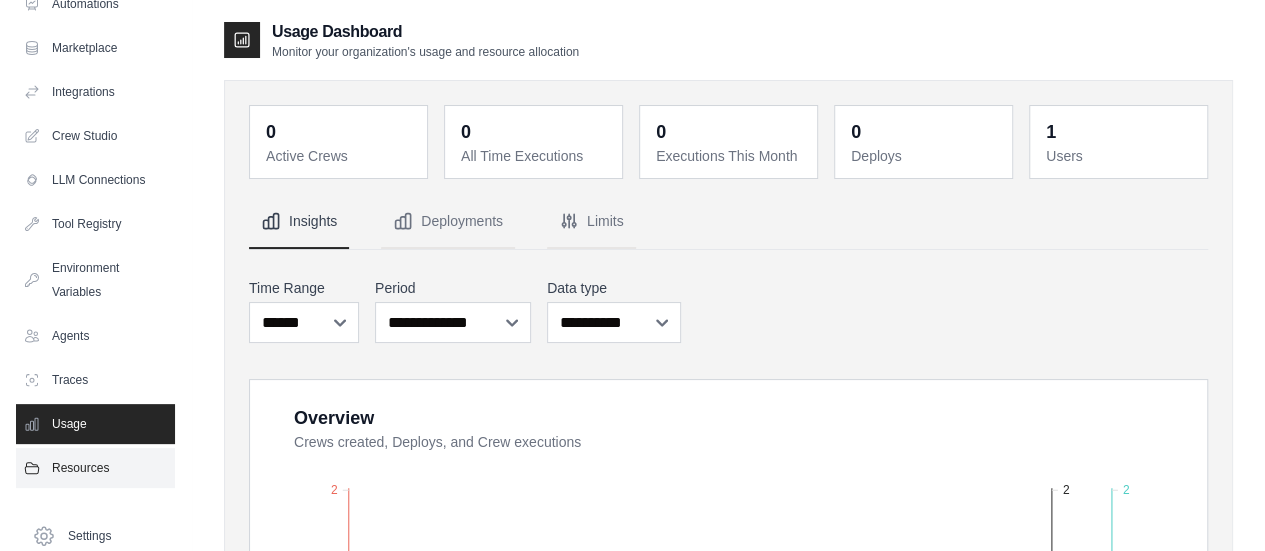 click on "Resources" at bounding box center (95, 468) 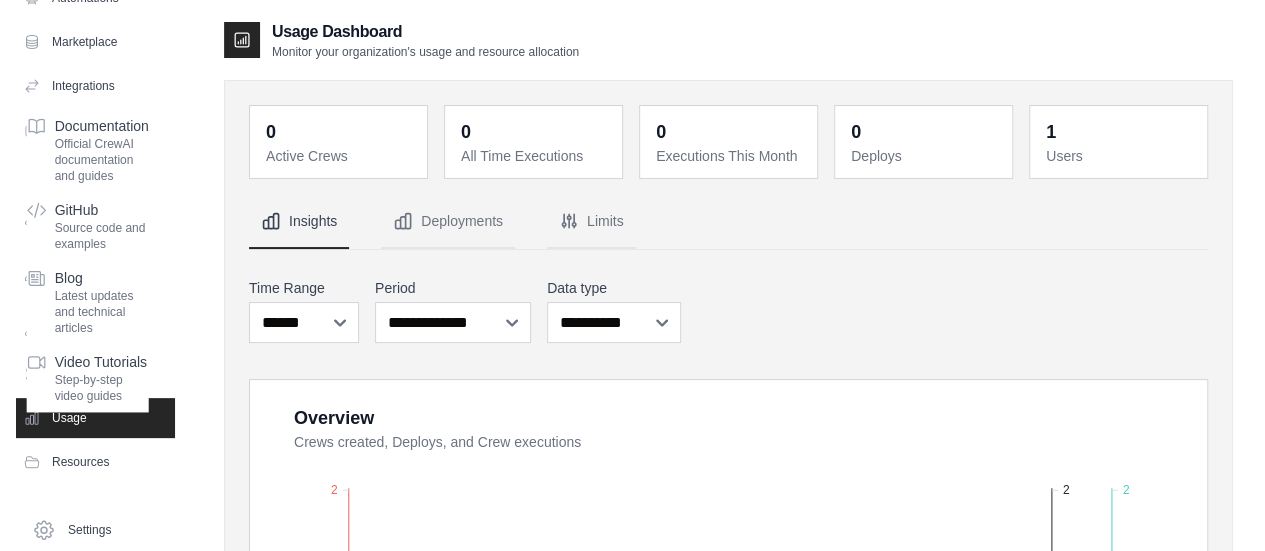 scroll, scrollTop: 166, scrollLeft: 0, axis: vertical 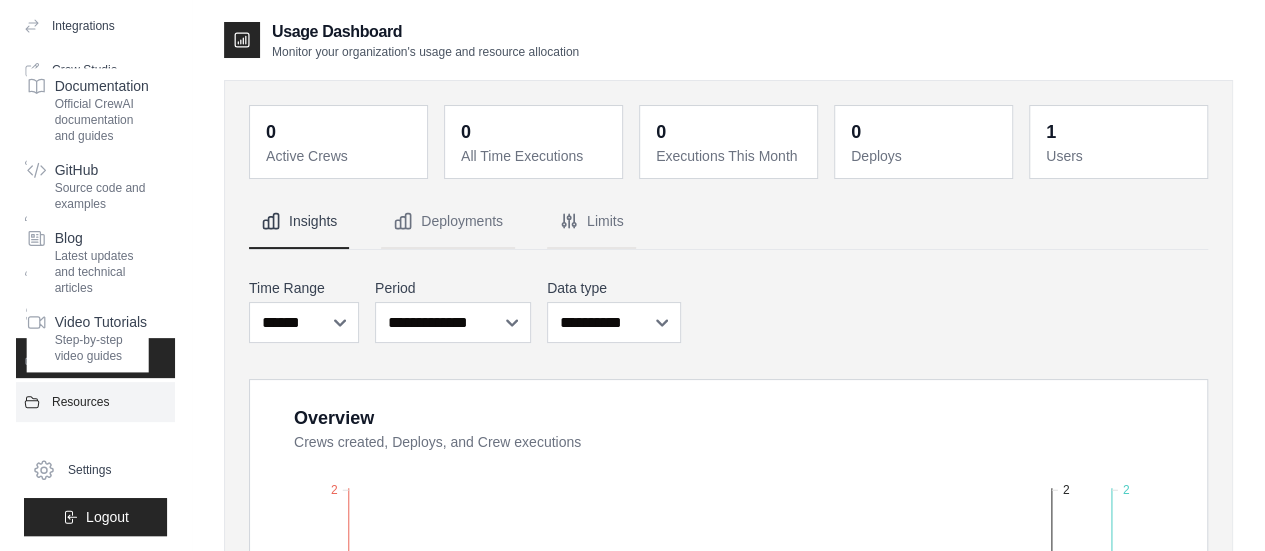 click on "Resources" at bounding box center (95, 402) 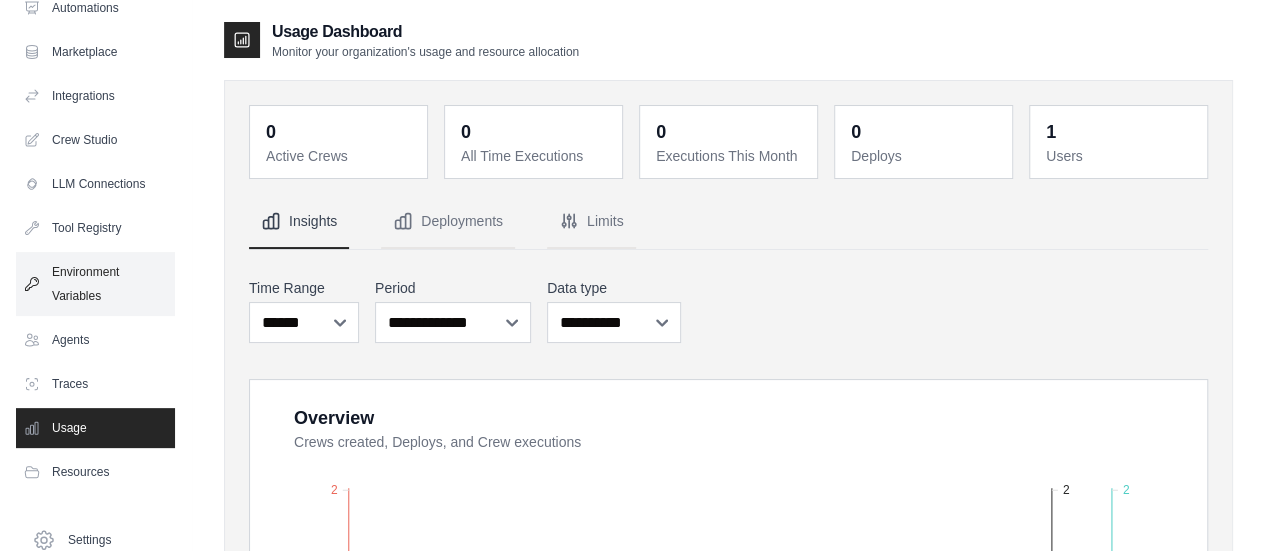 scroll, scrollTop: 66, scrollLeft: 0, axis: vertical 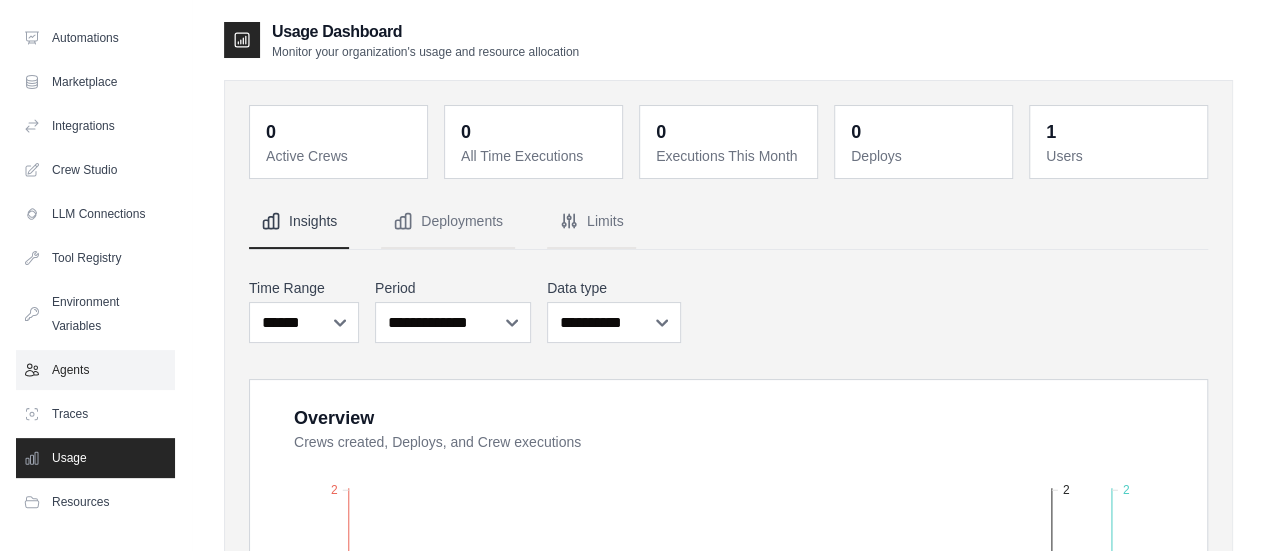 click on "Agents" at bounding box center (95, 370) 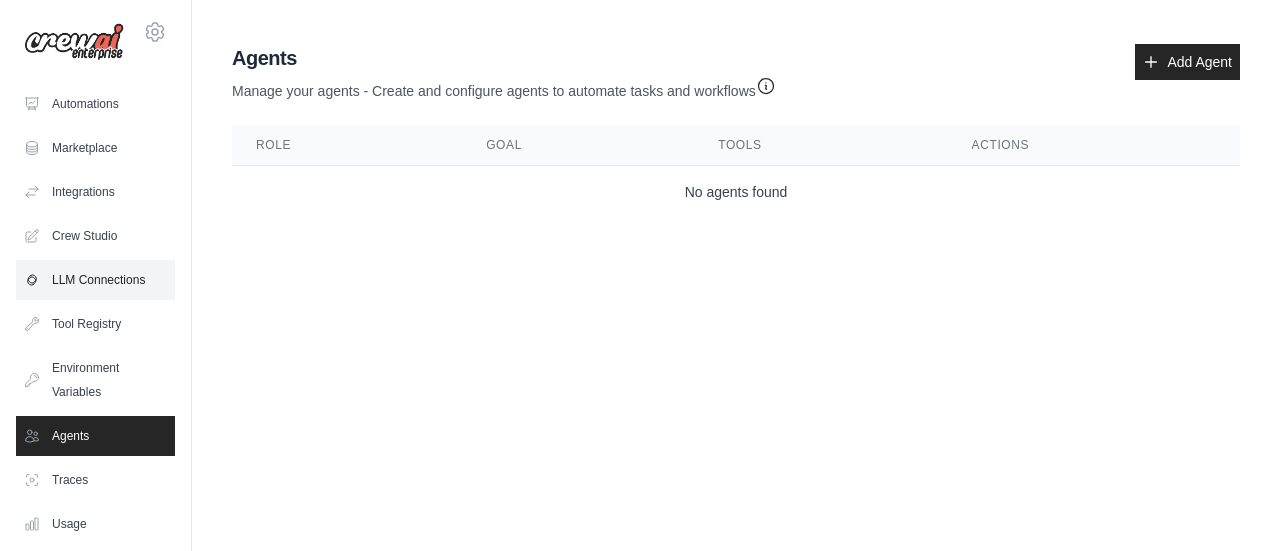 click on "LLM Connections" at bounding box center [95, 280] 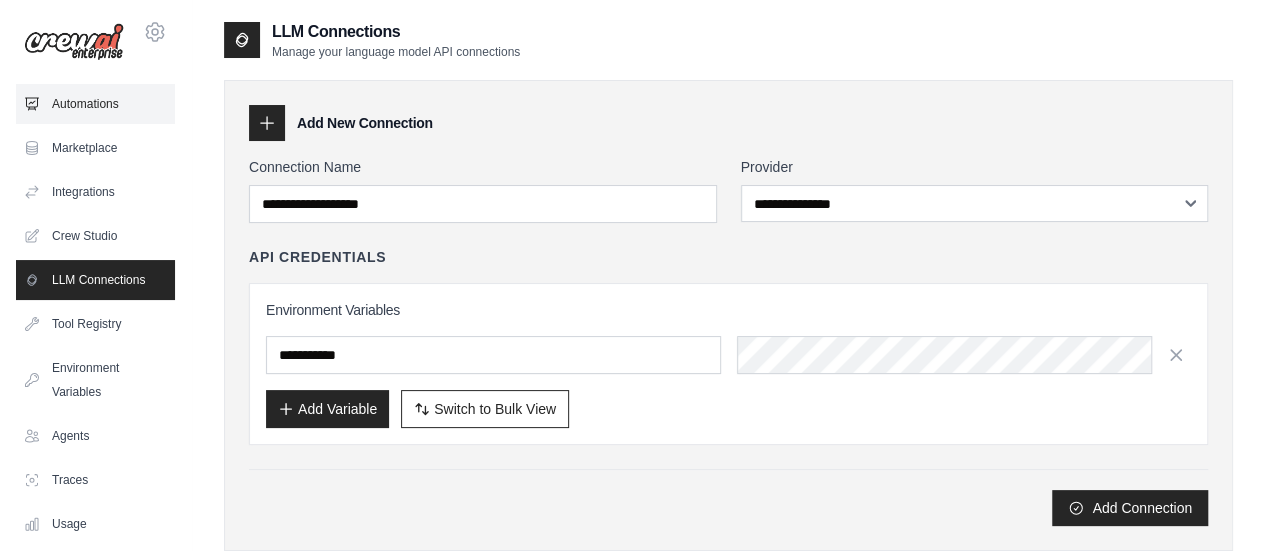 click on "Automations" at bounding box center [95, 104] 